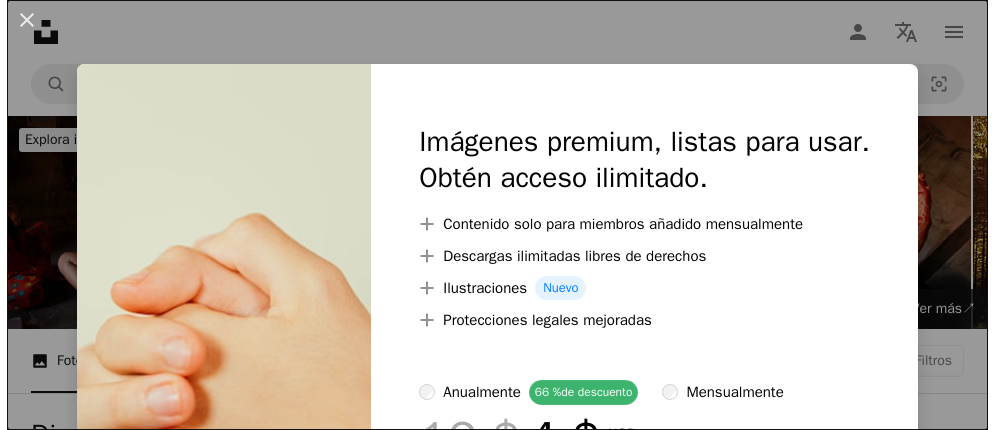 scroll, scrollTop: 1272, scrollLeft: 0, axis: vertical 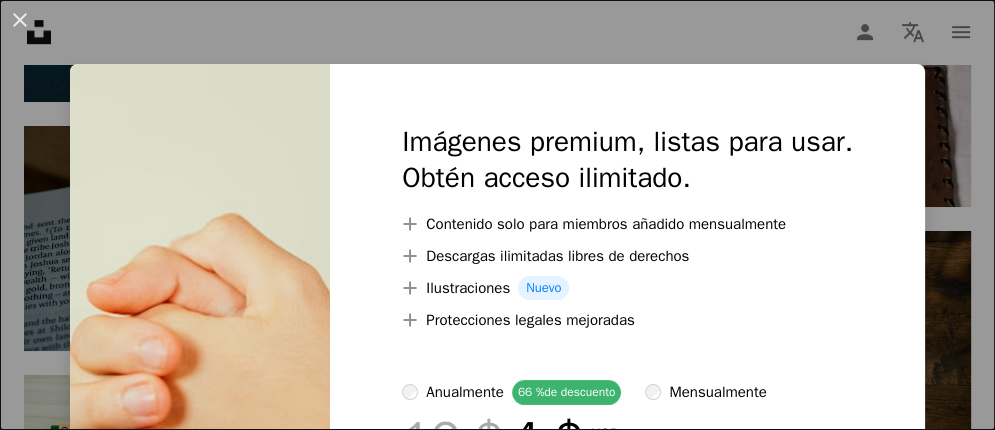 click on "An X shape Imágenes premium, listas para usar. Obtén acceso ilimitado. A plus sign Contenido solo para miembros añadido mensualmente A plus sign Descargas ilimitadas libres de derechos A plus sign Ilustraciones  Nuevo A plus sign Protecciones legales mejoradas anualmente 66 %  de descuento mensualmente 12 $   4 $ USD al mes * Obtener  Unsplash+ *Cuando se paga anualmente, se factura por adelantado  48 $ Más los impuestos aplicables. Se renueva automáticamente. Cancela cuando quieras." at bounding box center [497, 215] 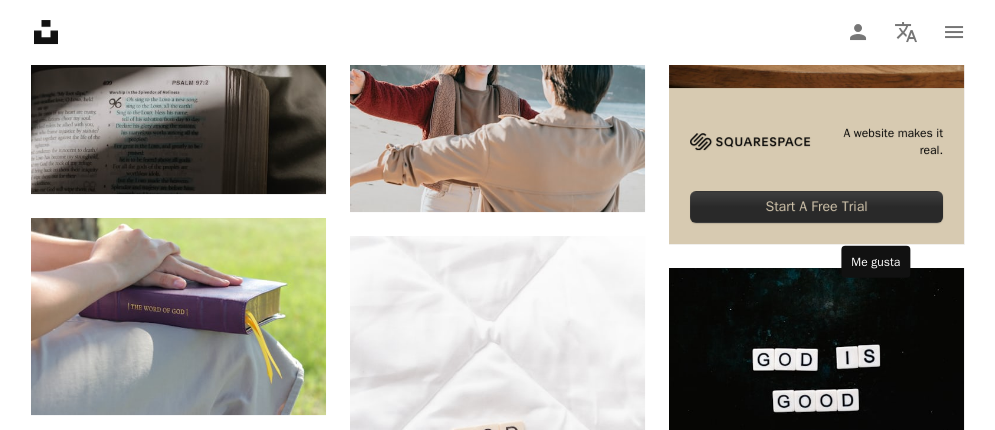 scroll, scrollTop: 727, scrollLeft: 0, axis: vertical 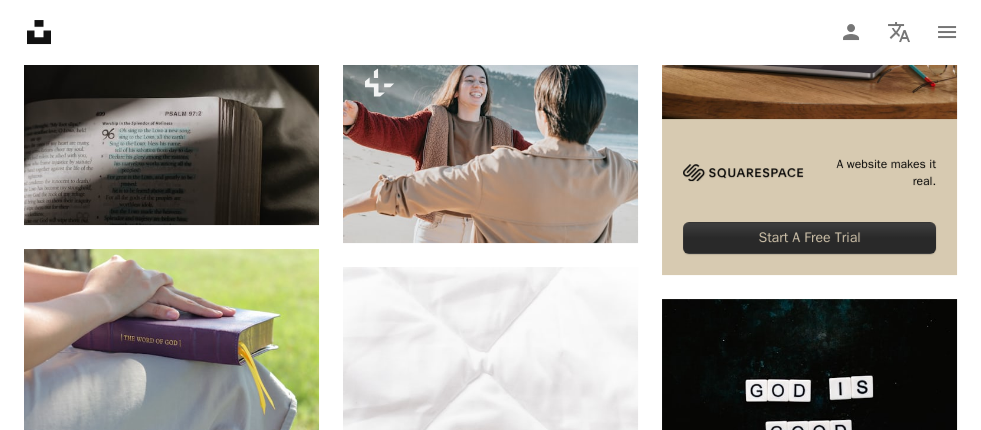 click on "A lock Descargar" at bounding box center (885, 926) 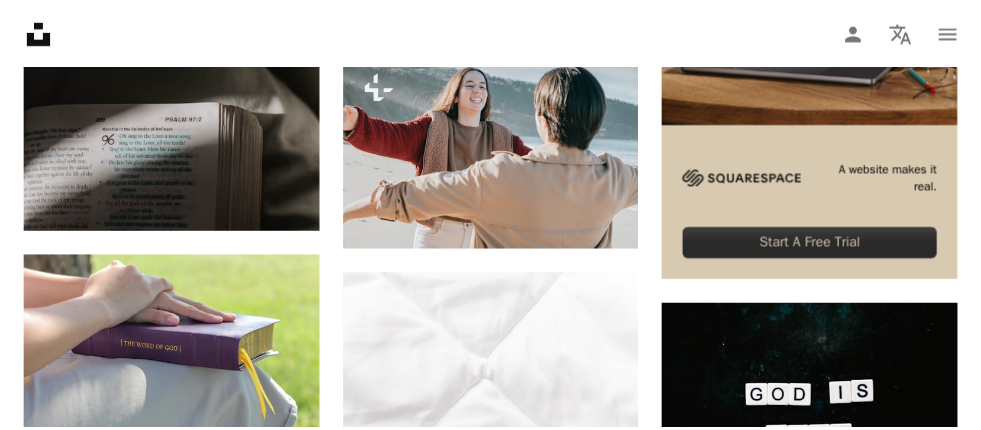 scroll, scrollTop: 0, scrollLeft: 0, axis: both 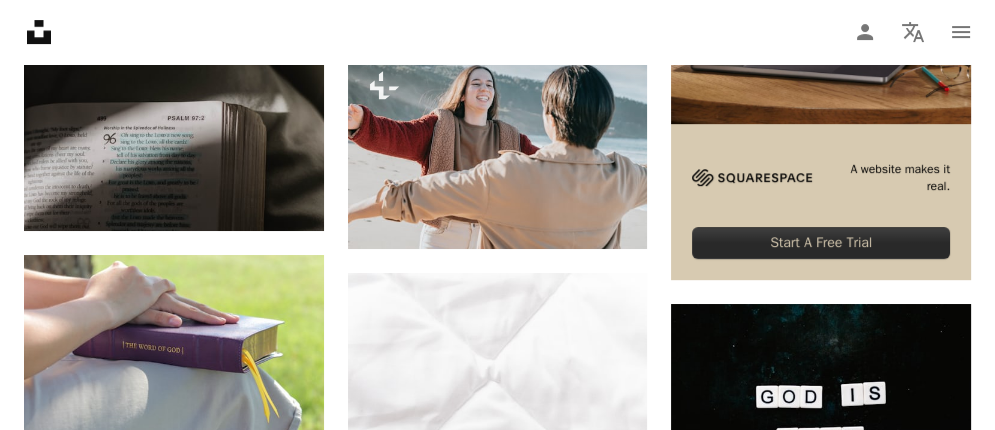 click on "An X shape Imágenes premium, listas para usar. Obtén acceso ilimitado. A plus sign Contenido solo para miembros añadido mensualmente A plus sign Descargas ilimitadas libres de derechos A plus sign Ilustraciones  Nuevo A plus sign Protecciones legales mejoradas anualmente 66 %  de descuento mensualmente 12 $   4 $ USD al mes * Obtener  Unsplash+ *Cuando se paga anualmente, se factura por adelantado  48 $ Más los impuestos aplicables. Se renueva automáticamente. Cancela cuando quieras." at bounding box center (497, 3138) 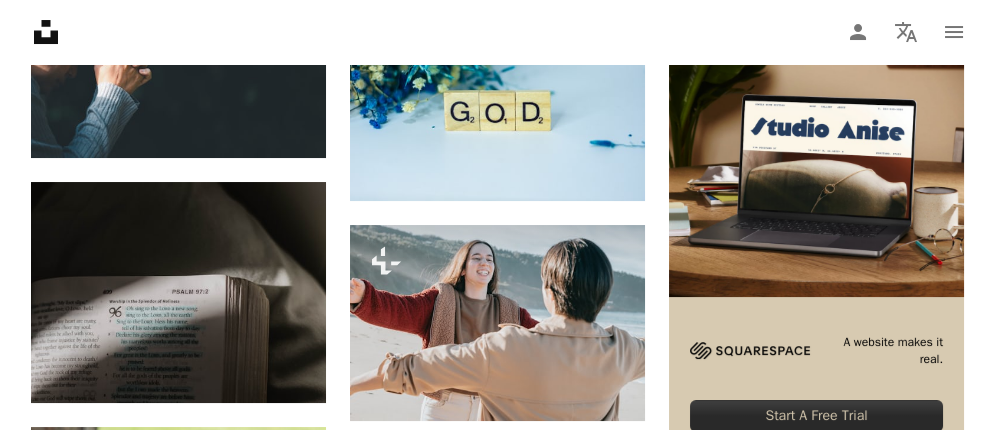 scroll, scrollTop: 545, scrollLeft: 0, axis: vertical 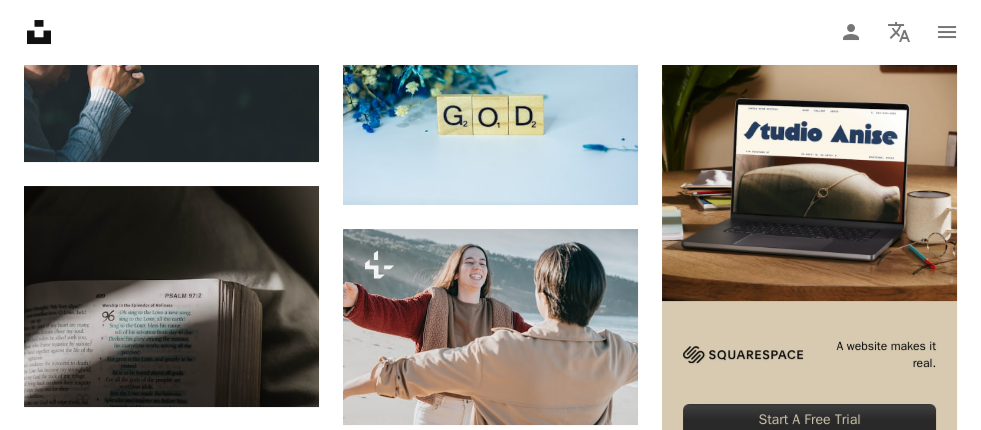 click 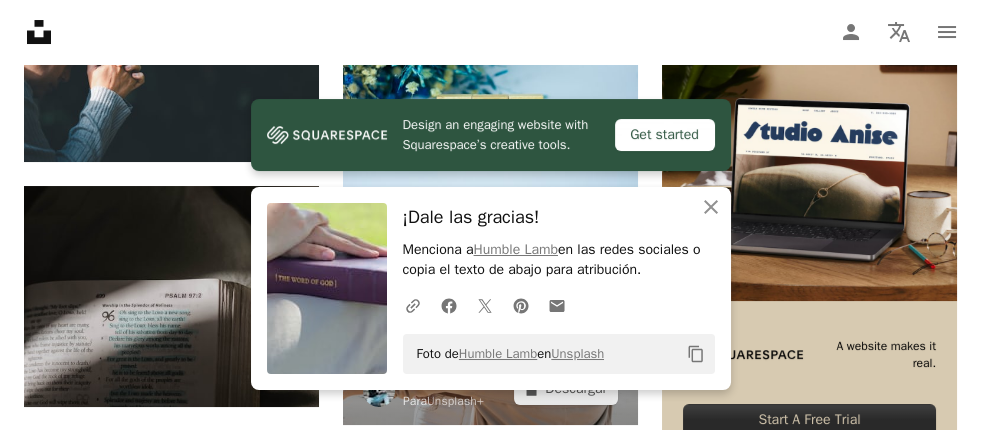 click at bounding box center [490, 327] 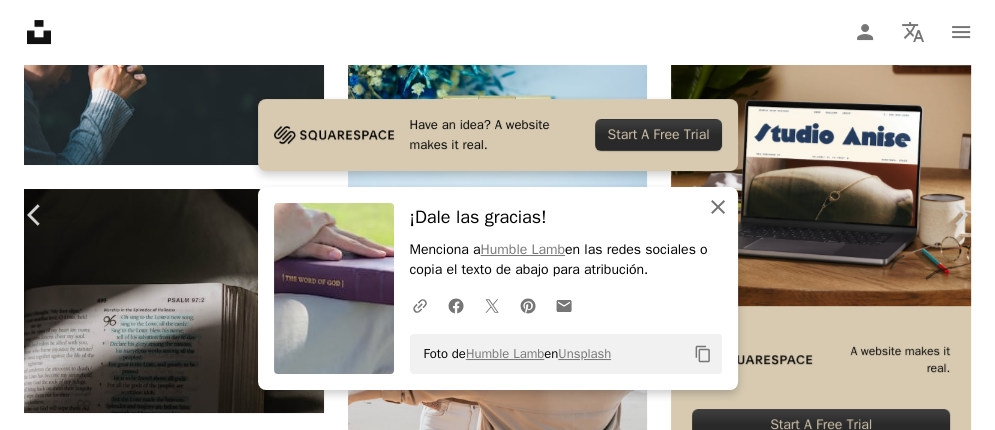 click on "An X shape" 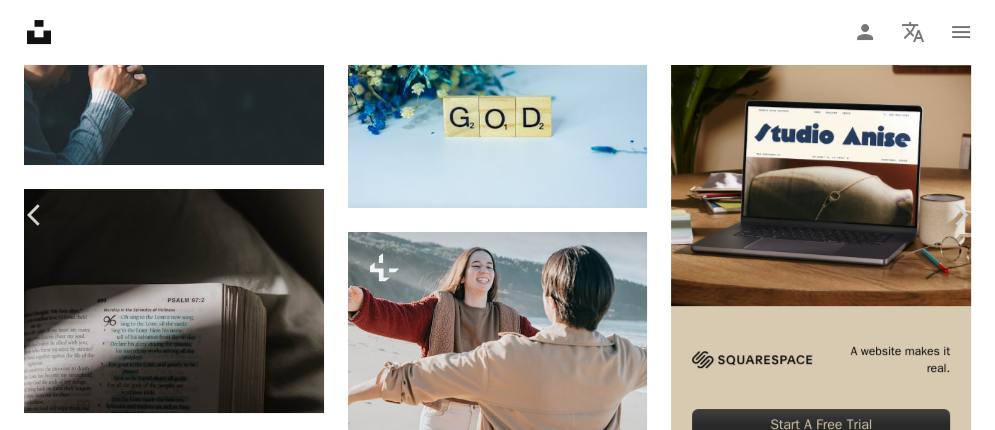 click on "A lock Descargar" at bounding box center [833, 3152] 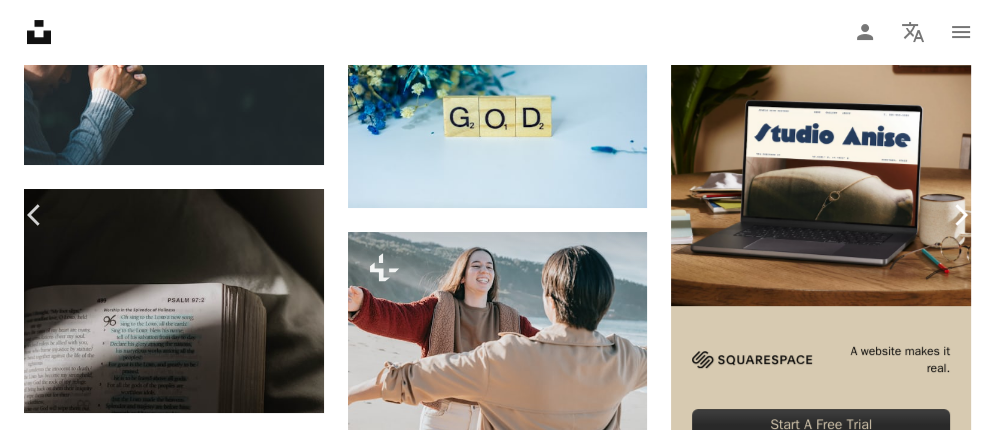 click on "Chevron right" at bounding box center (960, 215) 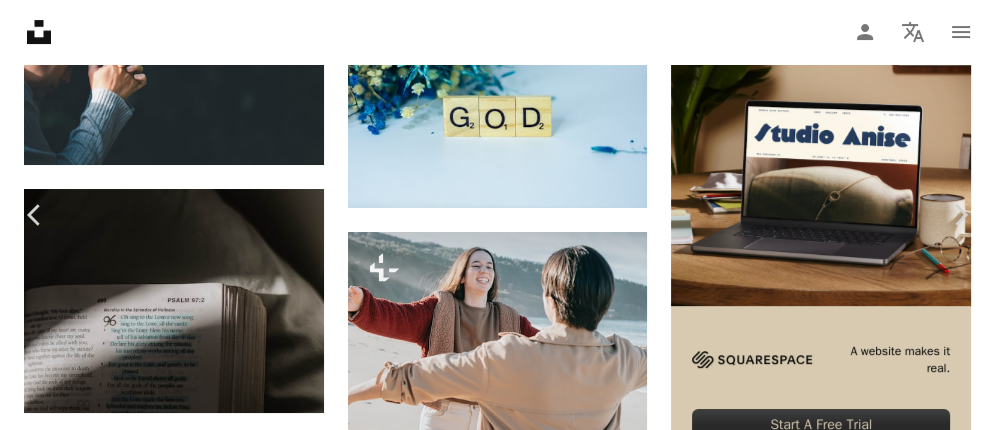 scroll, scrollTop: 0, scrollLeft: 0, axis: both 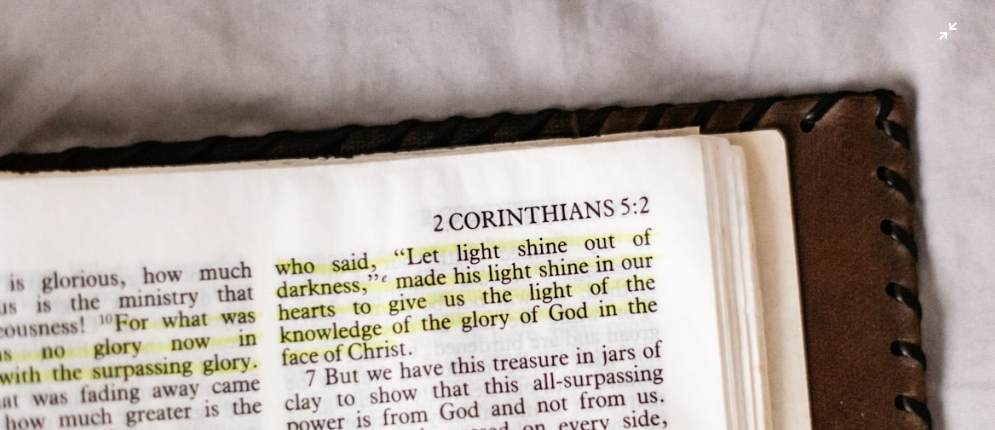 click at bounding box center (497, 224) 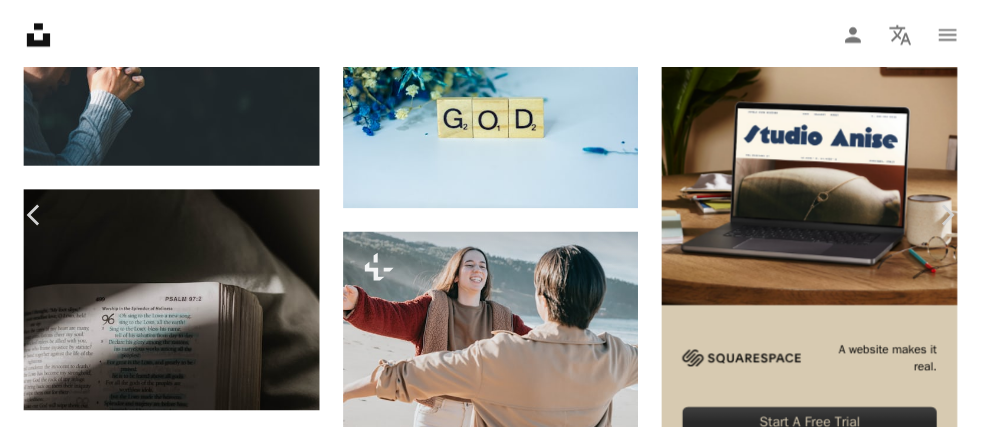scroll, scrollTop: 0, scrollLeft: 0, axis: both 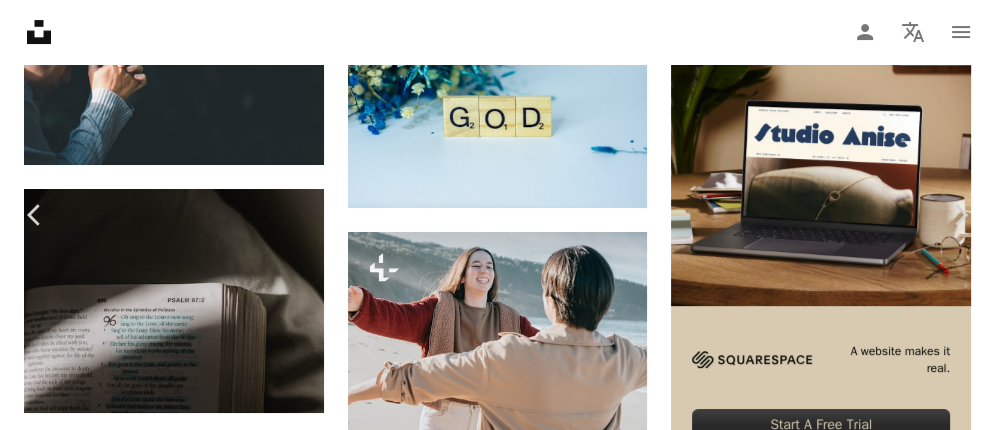 click on "An X shape" at bounding box center (20, 20) 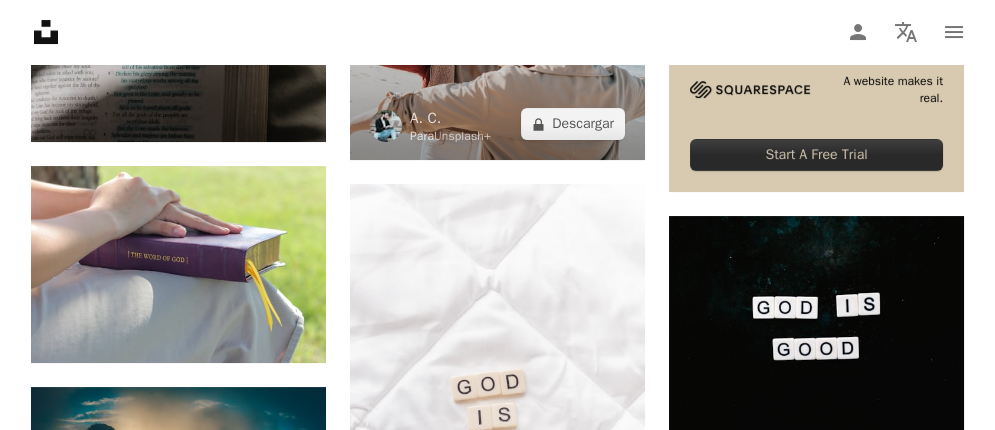 scroll, scrollTop: 818, scrollLeft: 0, axis: vertical 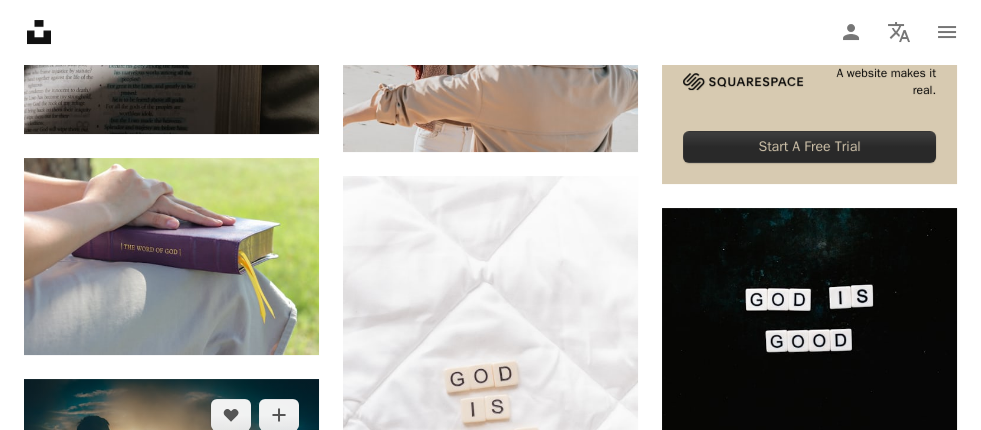 click on "Arrow pointing down" 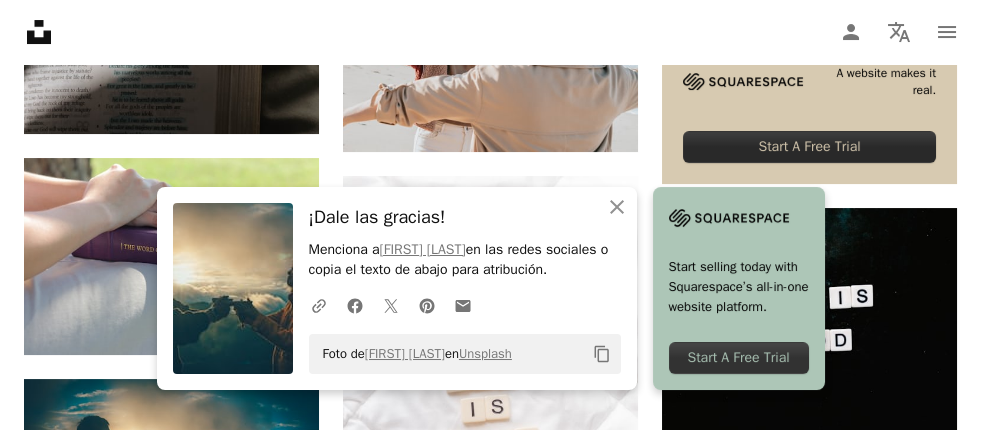 click at bounding box center (809, 993) 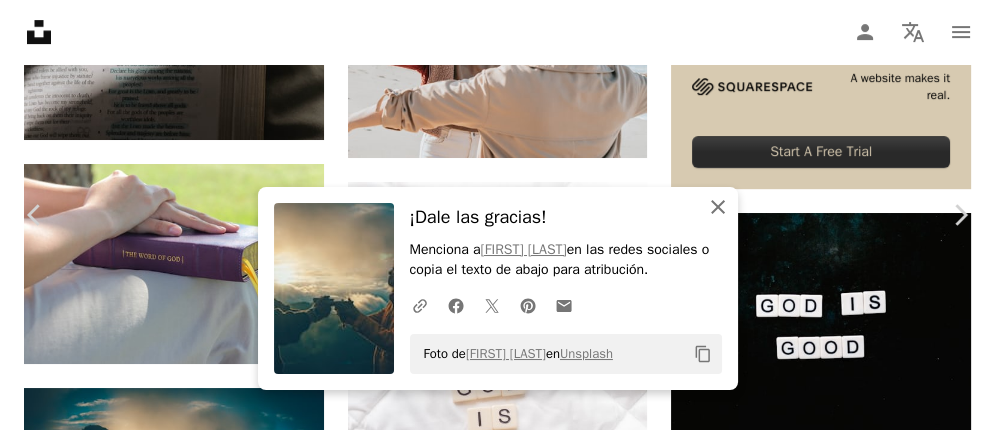 click on "An X shape" 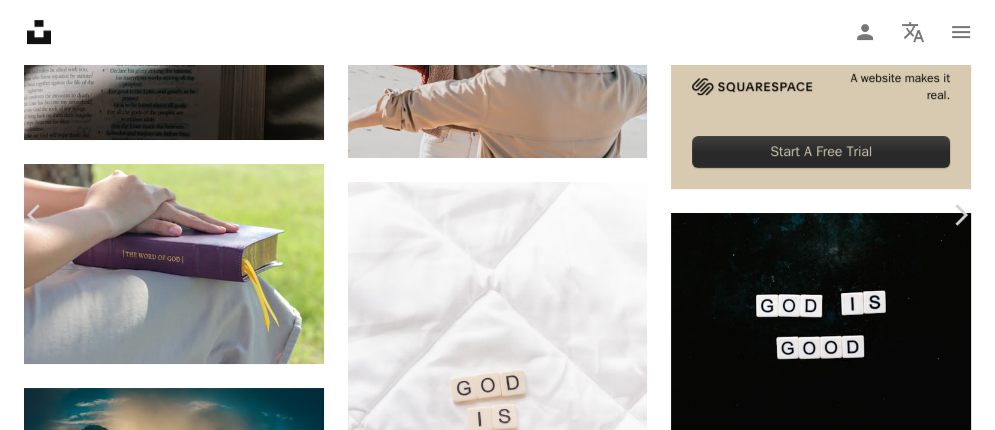 scroll, scrollTop: 1818, scrollLeft: 0, axis: vertical 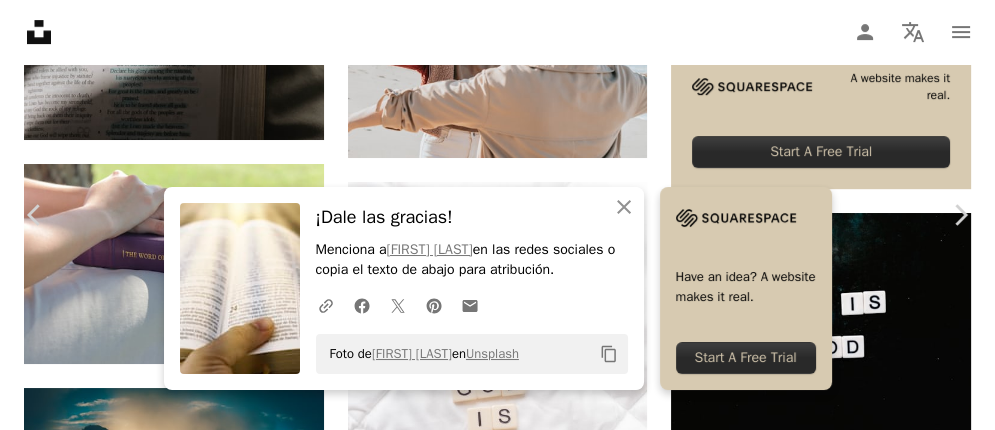 click at bounding box center (694, 3477) 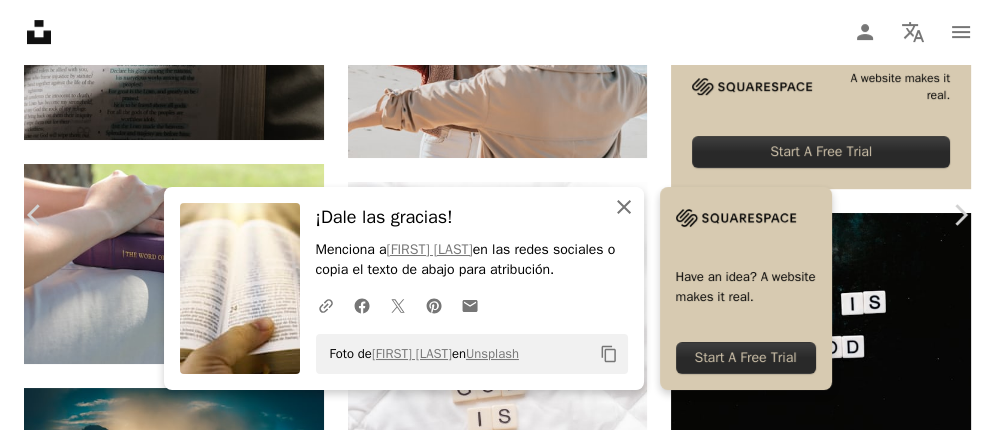 click 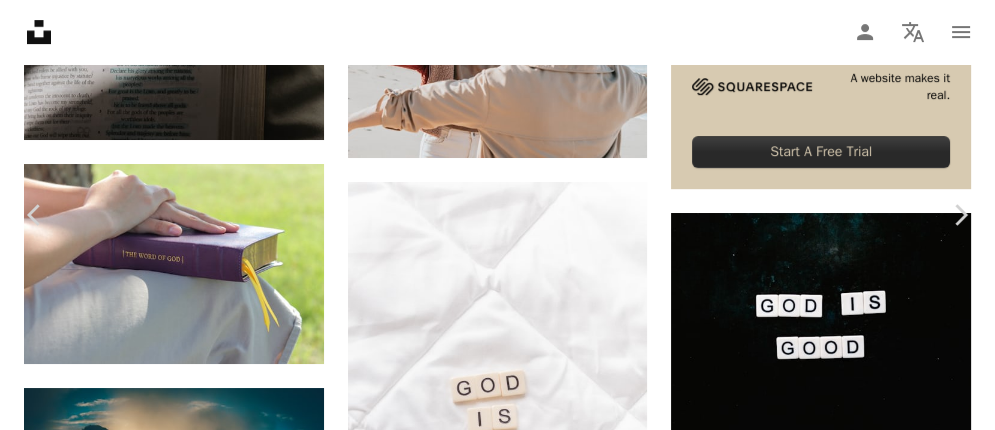 click on "Chevron down" 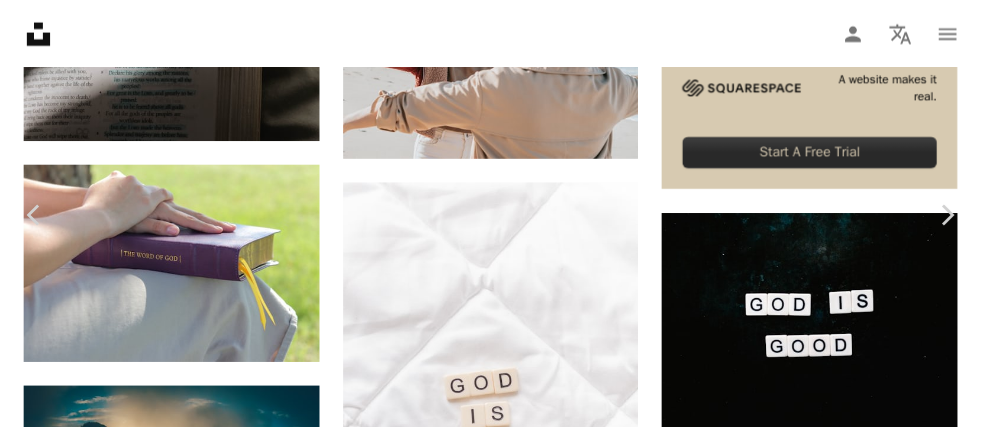 scroll, scrollTop: 0, scrollLeft: 0, axis: both 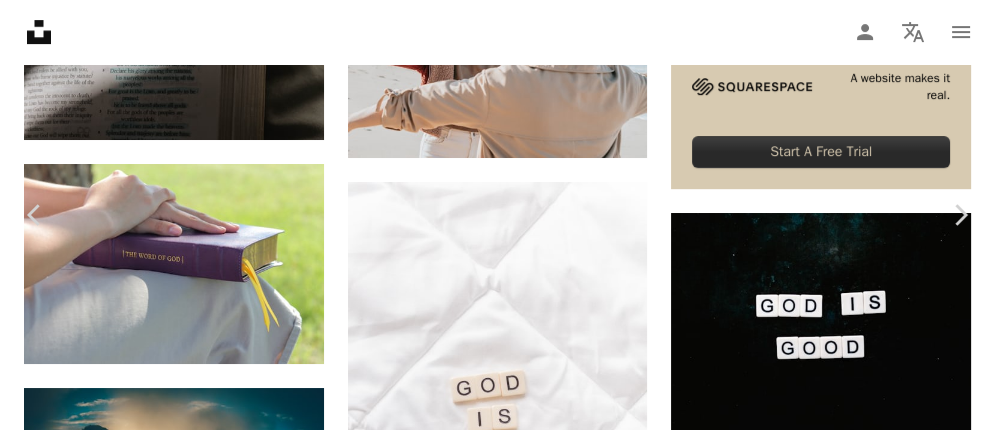 click on "An X shape" at bounding box center [20, 20] 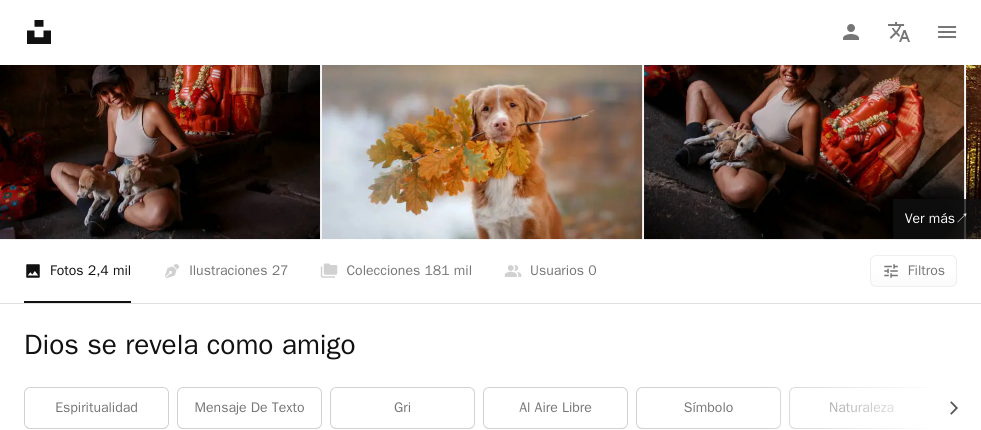 scroll, scrollTop: 0, scrollLeft: 0, axis: both 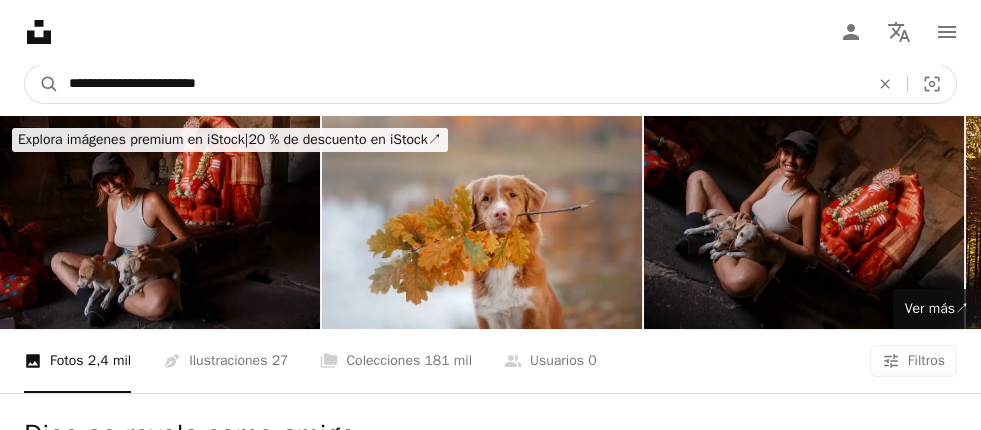 click on "**********" at bounding box center (461, 84) 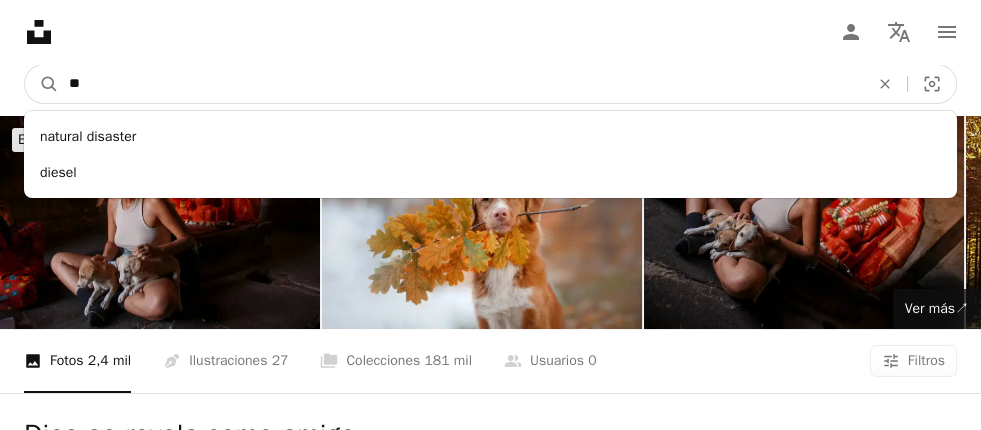type on "*" 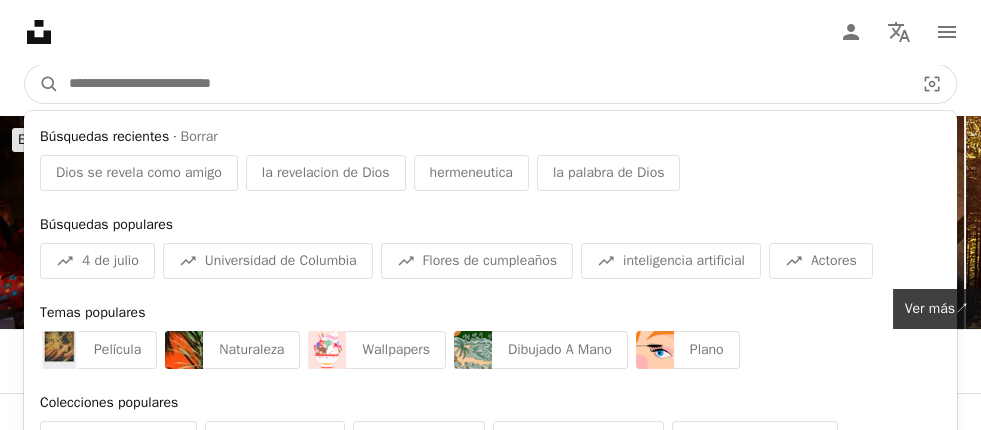 type on "*" 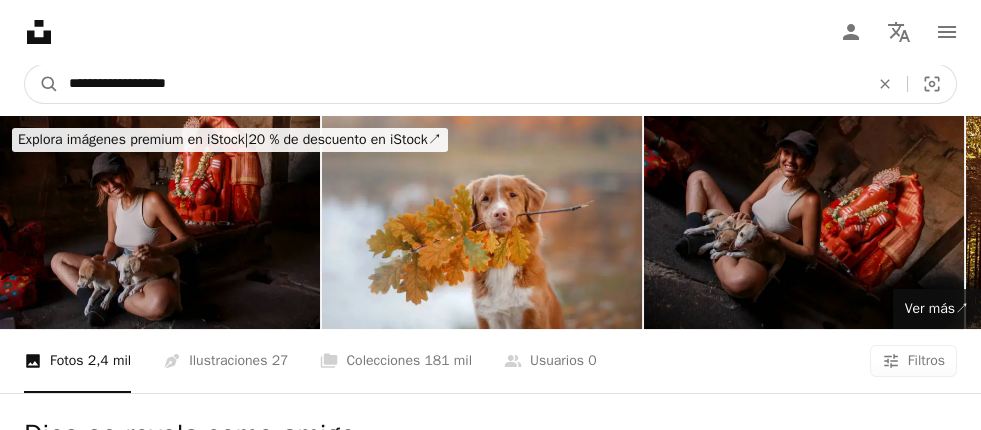 type on "**********" 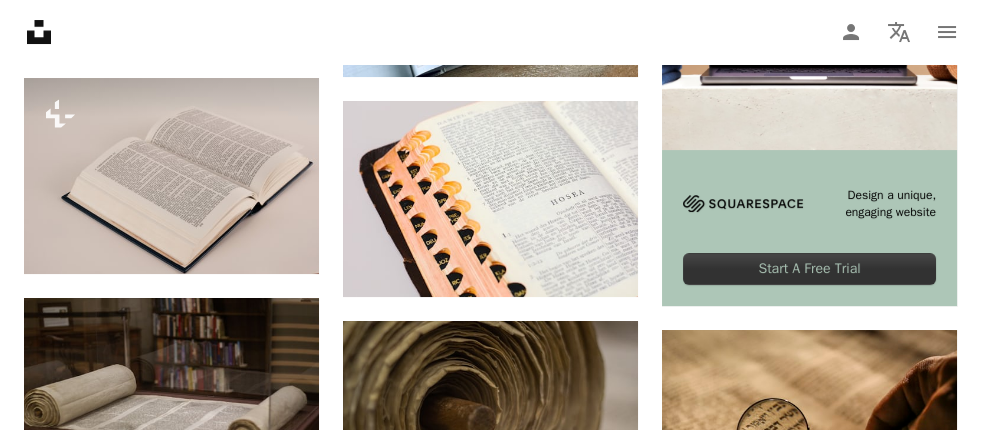 scroll, scrollTop: 727, scrollLeft: 0, axis: vertical 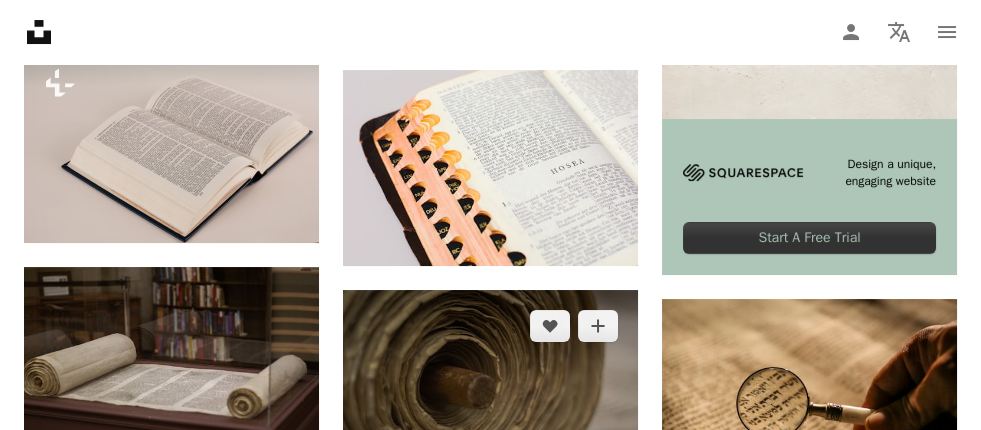 click on "Arrow pointing down" 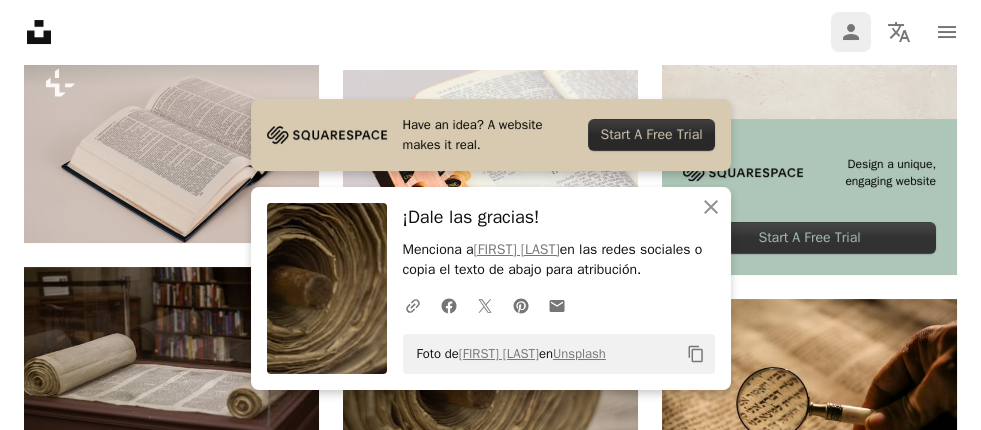 click on "Person" at bounding box center [851, 32] 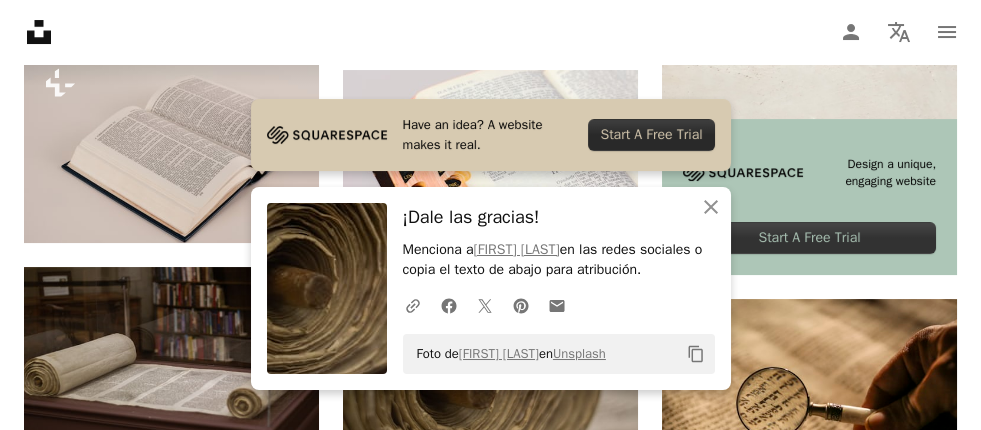 scroll, scrollTop: 0, scrollLeft: 0, axis: both 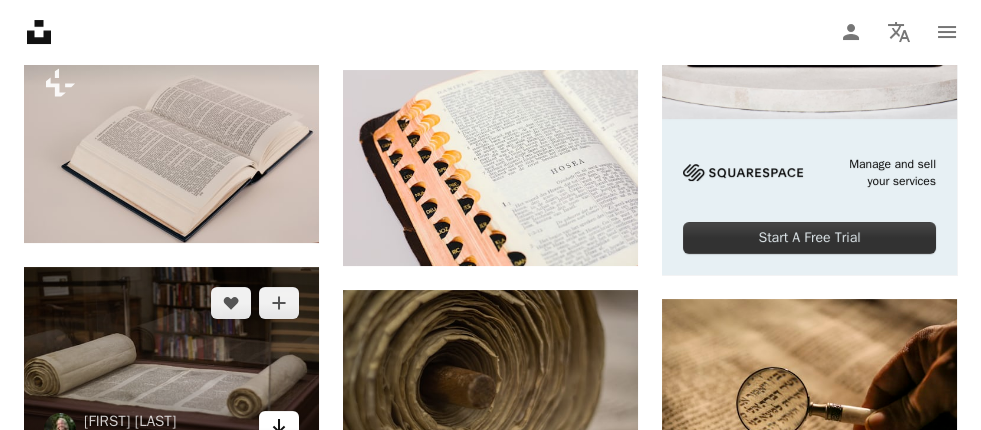 click on "Arrow pointing down" 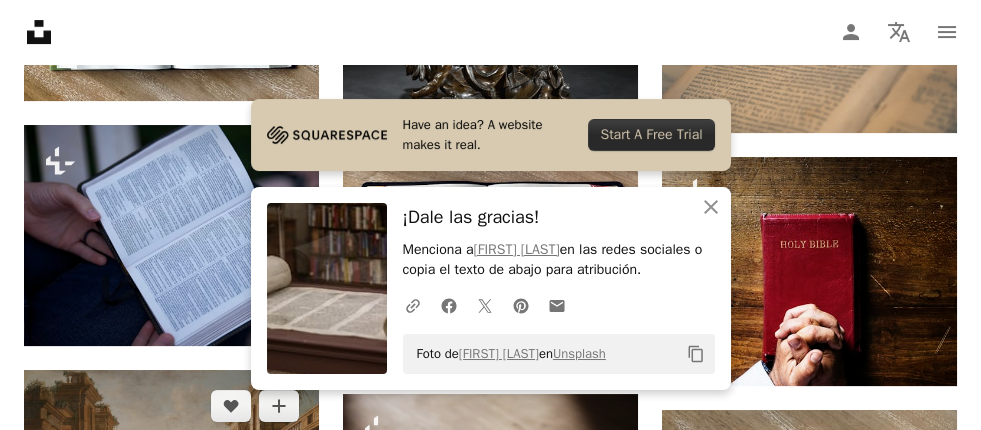 scroll, scrollTop: 1363, scrollLeft: 0, axis: vertical 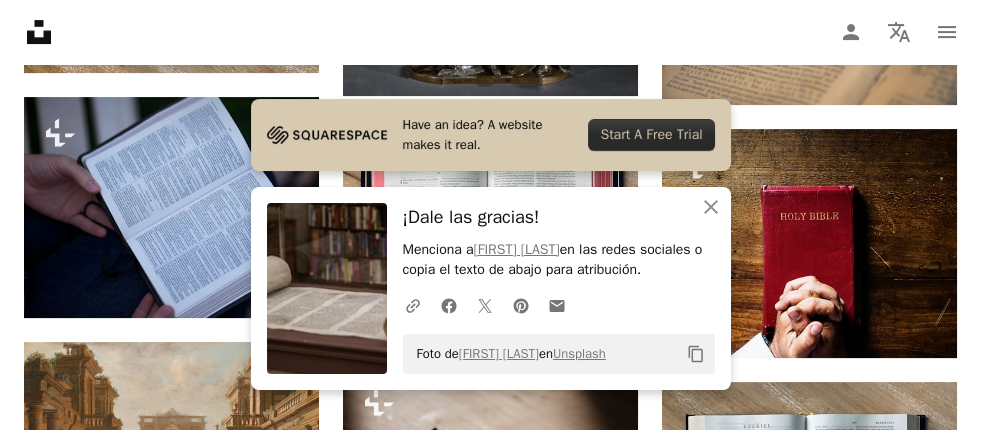 click on "Plus sign for Unsplash+ A heart A plus sign Getty Images Para  Unsplash+ A lock Descargar Plus sign for Unsplash+ A heart A plus sign [FIRST] [LAST] Para  Unsplash+ A lock Descargar A heart A plus sign [FIRST] [LAST] Disponible para contratación A checkmark inside of a circle Arrow pointing down A heart A plus sign [FIRST] [LAST] Arrow pointing down Plus sign for Unsplash+ A heart A plus sign [FIRST] Para  Unsplash+ A lock Descargar A heart A plus sign Europeana Arrow pointing down A heart A plus sign [FIRST] [LAST] Arrow pointing down A heart A plus sign [FIRST] [LAST] Arrow pointing down A heart A plus sign [FIRST] [LAST] Arrow pointing down A heart A plus sign [FIRST] [LAST] Disponible para contratación A checkmark inside of a circle Arrow pointing down A heart A plus sign Birmingham Museums Trust Arrow pointing down A heart A plus sign [FIRST] [LAST] Arrow pointing down Plus sign for Unsplash+ A heart A plus sign [FIRST] [LAST] Para  Unsplash+ A lock Descargar Manage and sell your services Start A Free Trial" at bounding box center (490, 265) 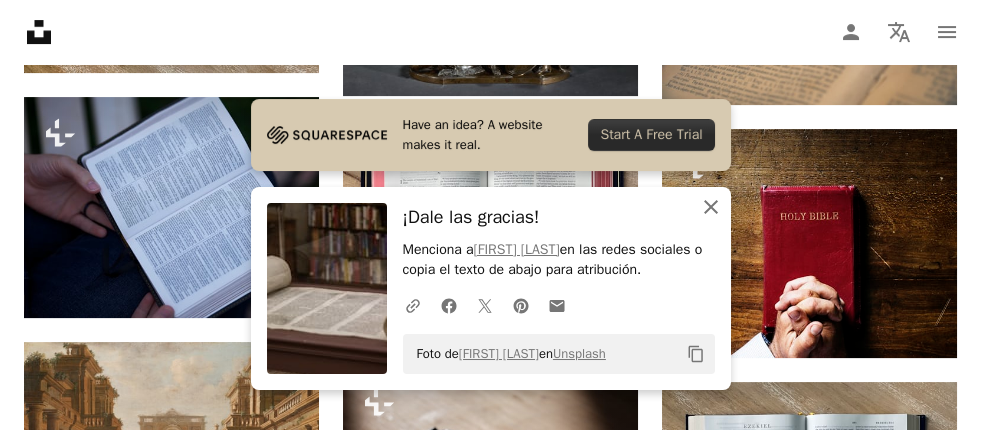 click 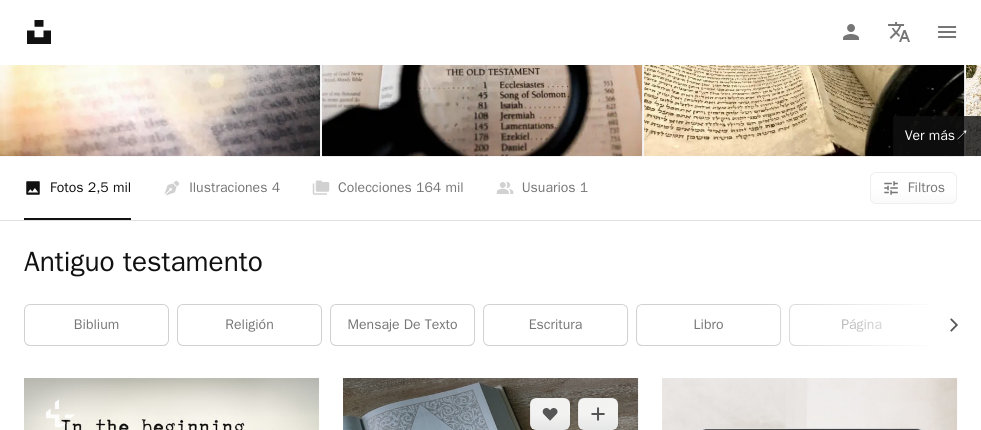 scroll, scrollTop: 0, scrollLeft: 0, axis: both 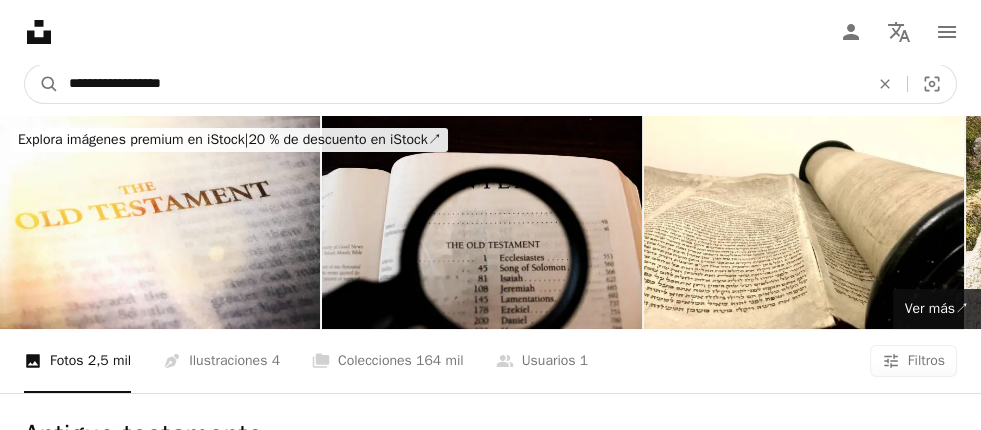 click on "**********" at bounding box center [461, 84] 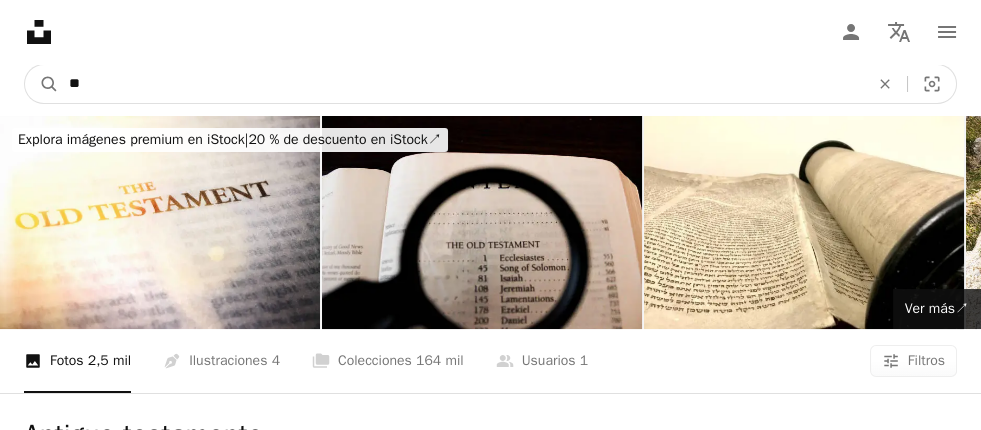 type on "*" 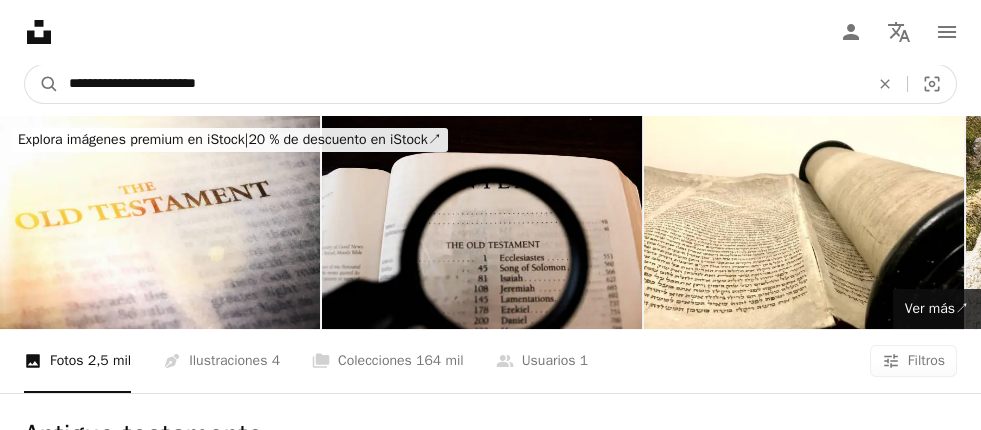 type on "**********" 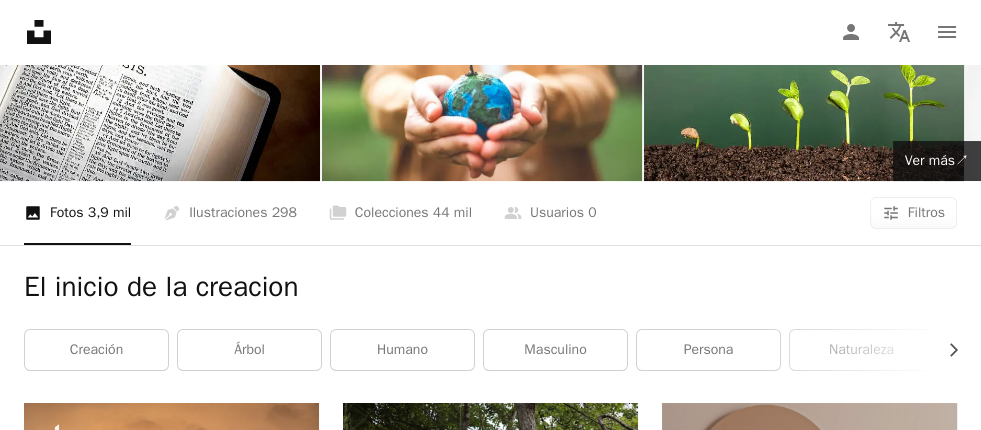 scroll, scrollTop: 0, scrollLeft: 0, axis: both 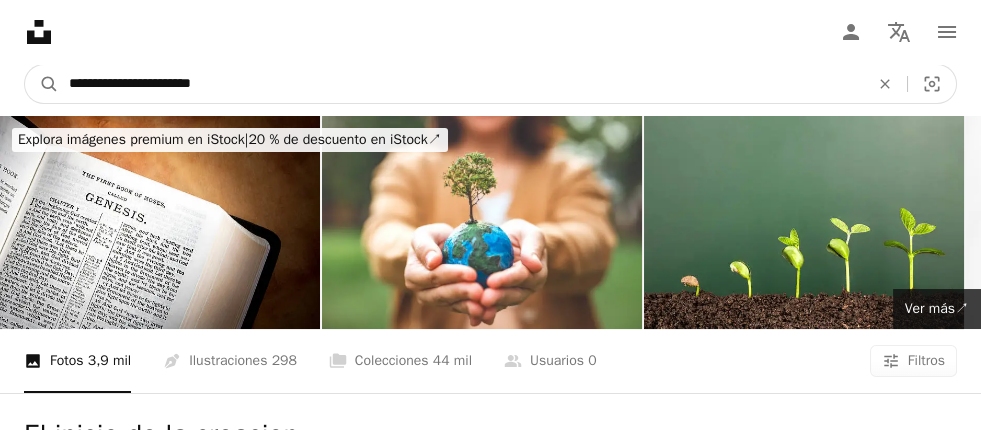 click on "**********" at bounding box center (461, 84) 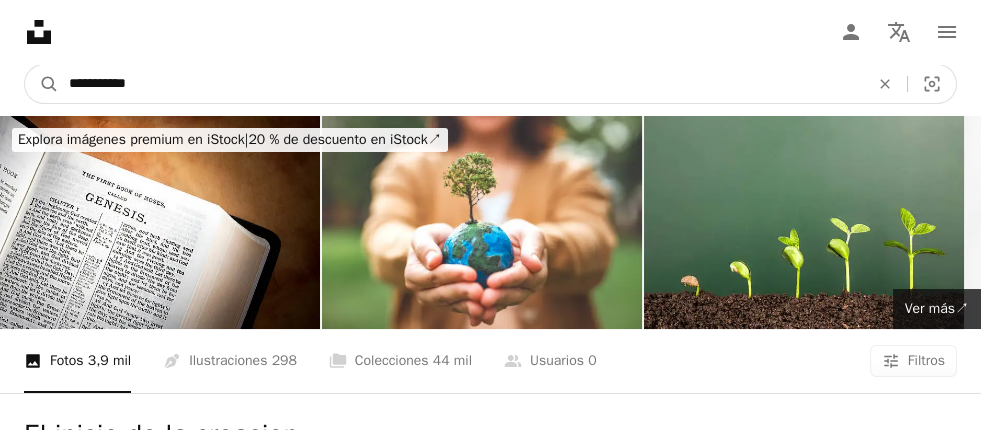 type on "**********" 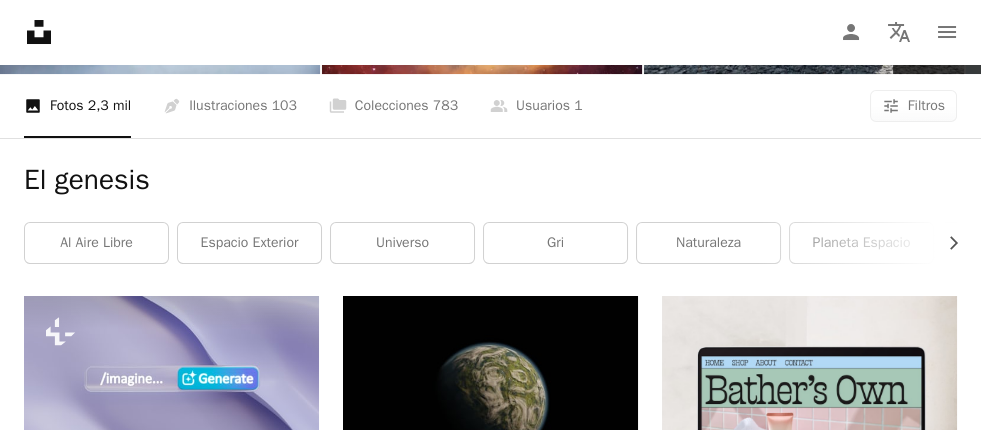 scroll, scrollTop: 0, scrollLeft: 0, axis: both 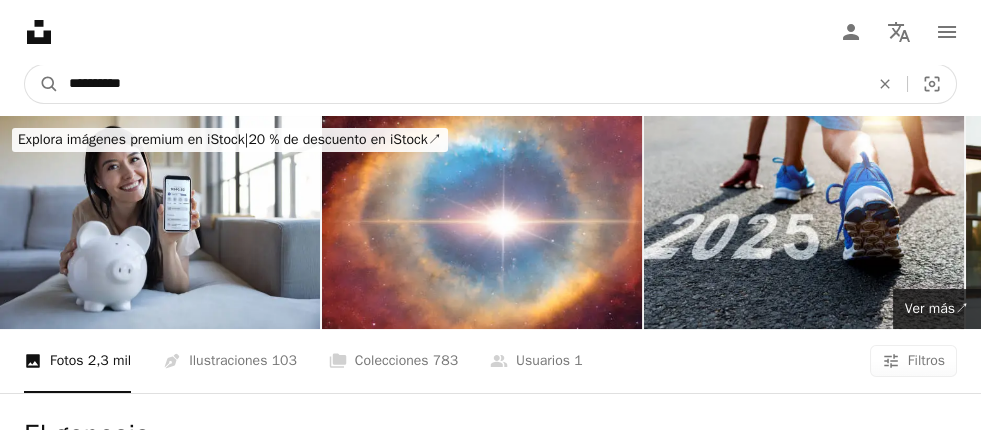 click on "**********" at bounding box center [461, 84] 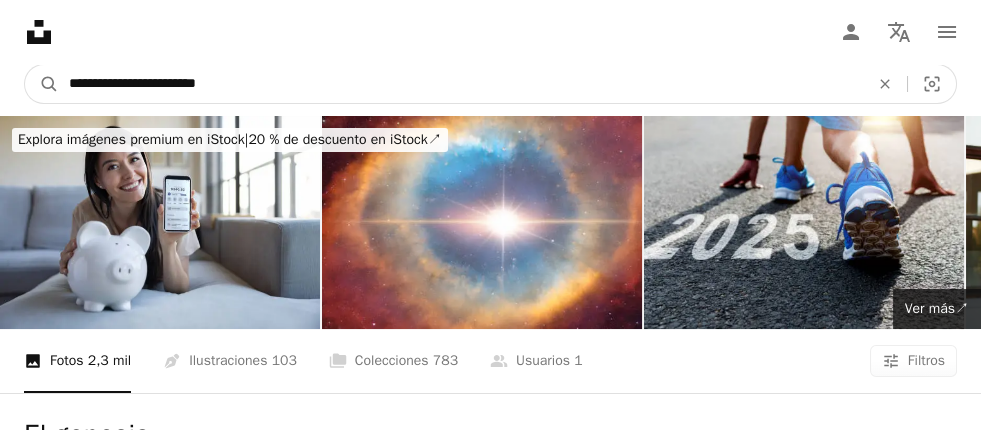 type on "**********" 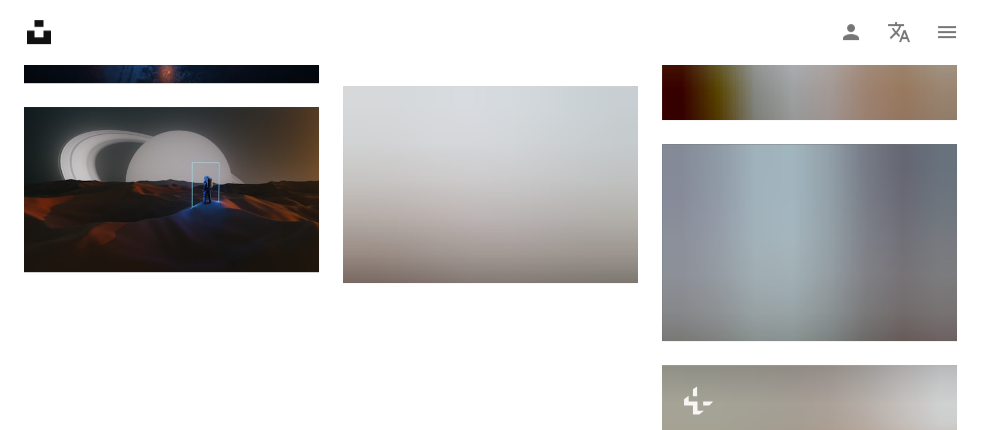 scroll, scrollTop: 2090, scrollLeft: 0, axis: vertical 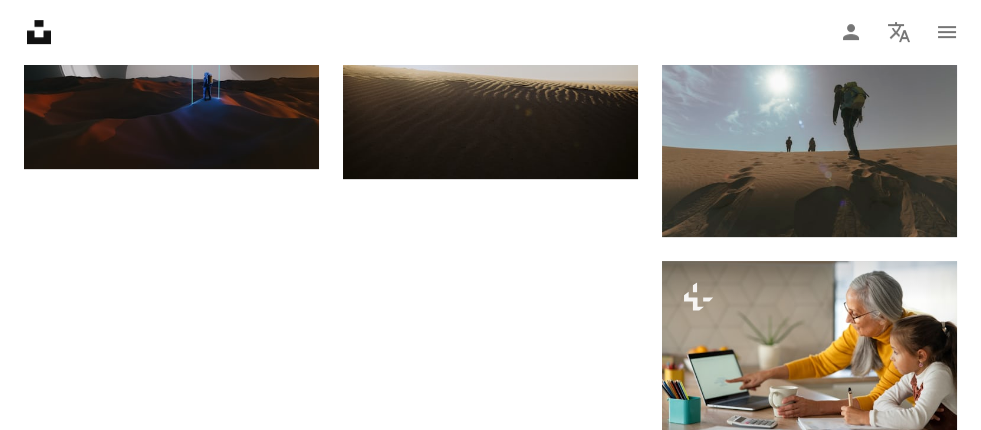 click on "Cargar más" at bounding box center [490, 758] 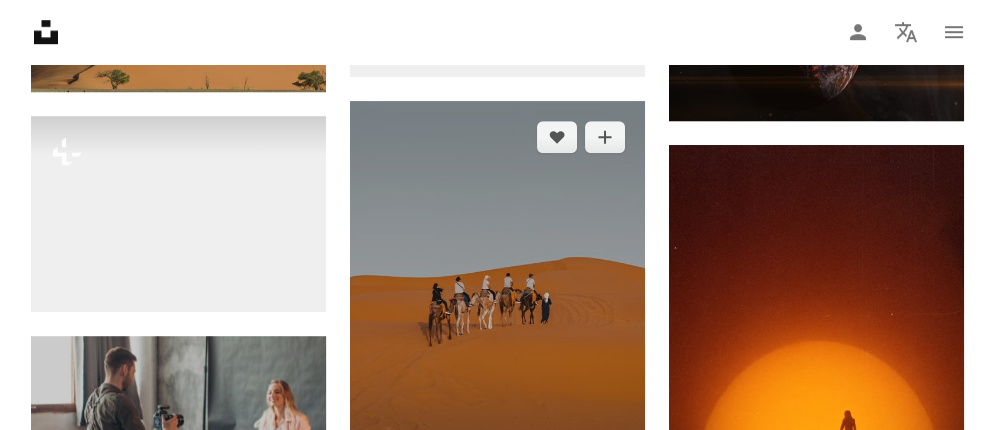scroll, scrollTop: 3042, scrollLeft: 0, axis: vertical 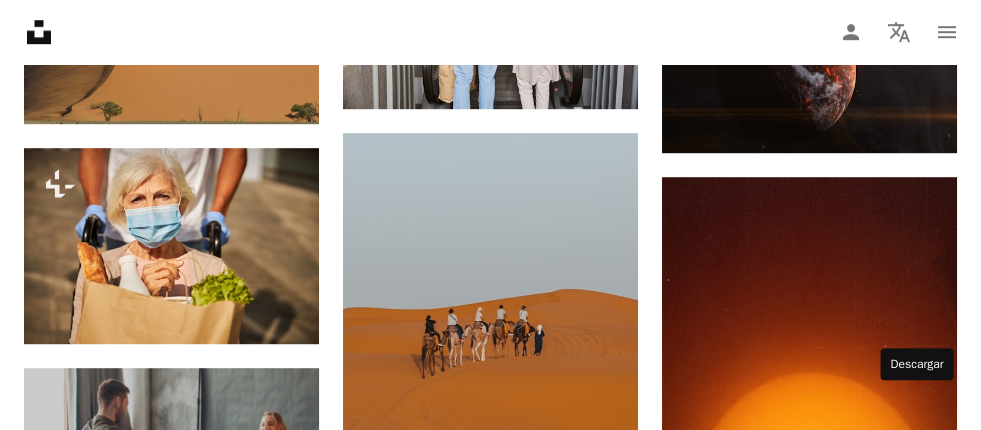 click on "Arrow pointing down" 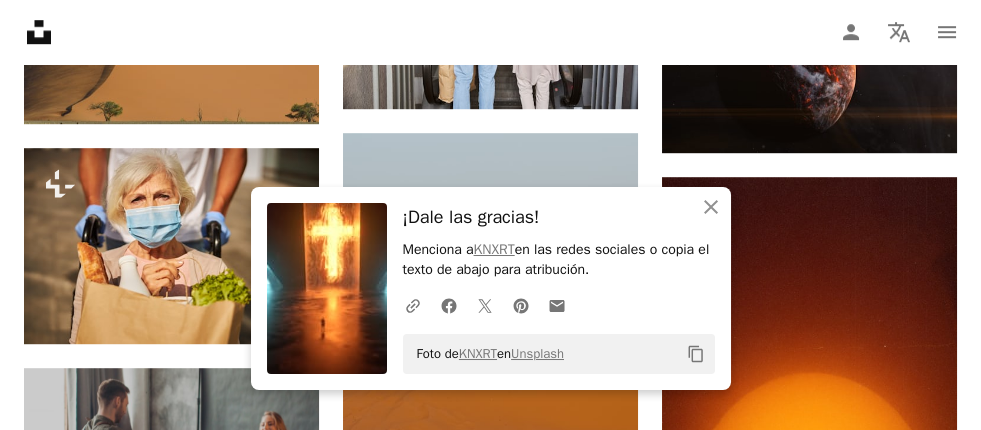 click at bounding box center [809, 960] 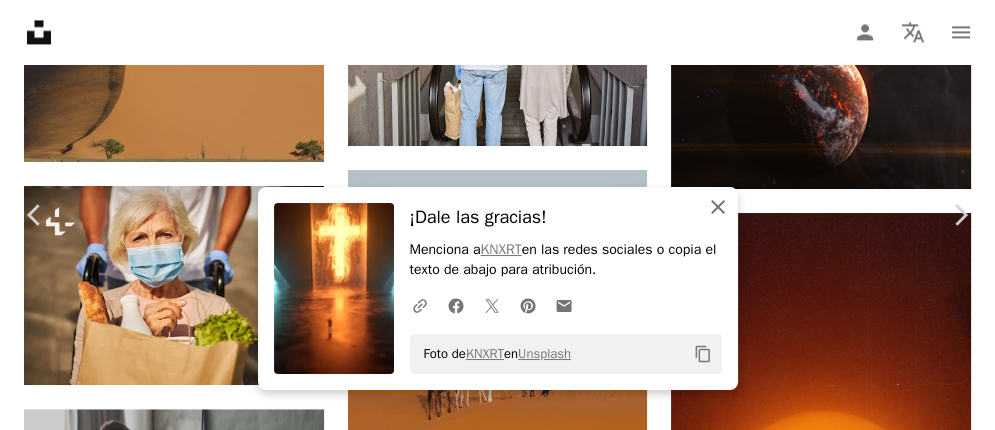 click 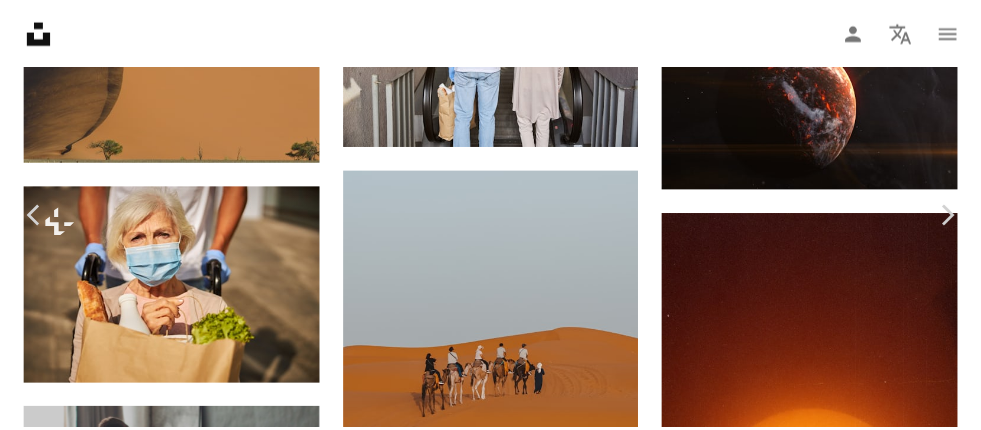 scroll, scrollTop: 0, scrollLeft: 0, axis: both 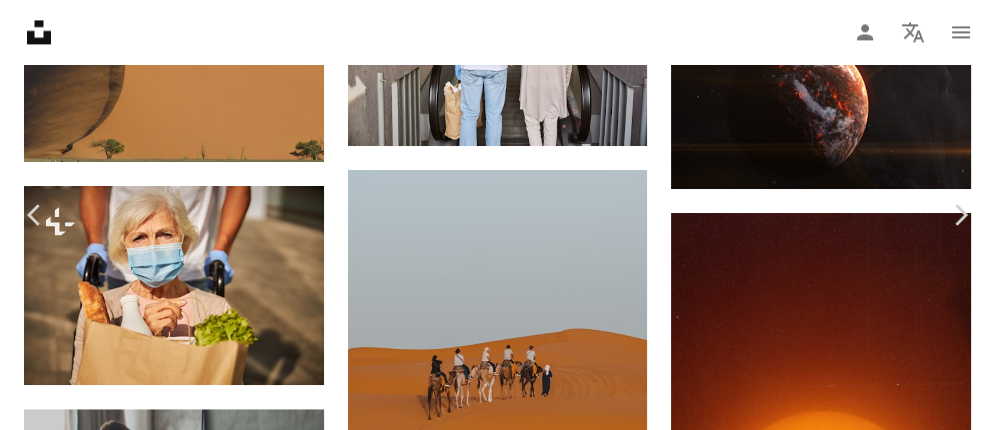 click on "Zoom in" at bounding box center [490, 4215] 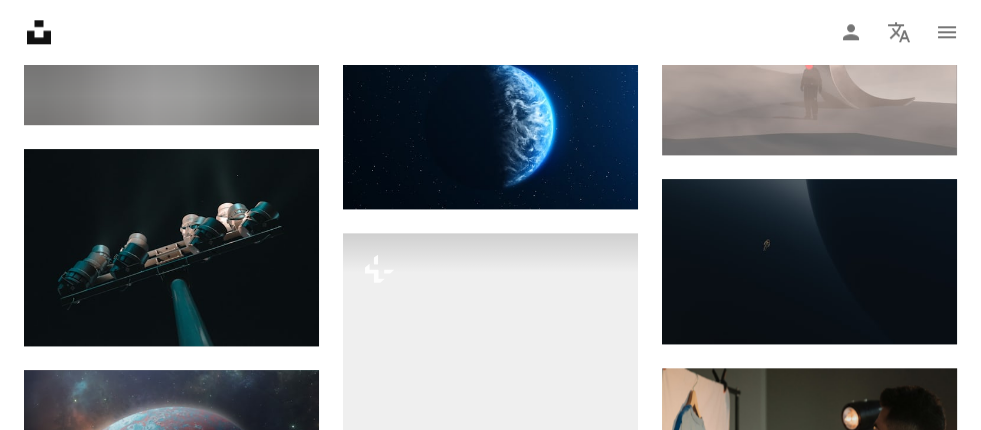 scroll, scrollTop: 4860, scrollLeft: 0, axis: vertical 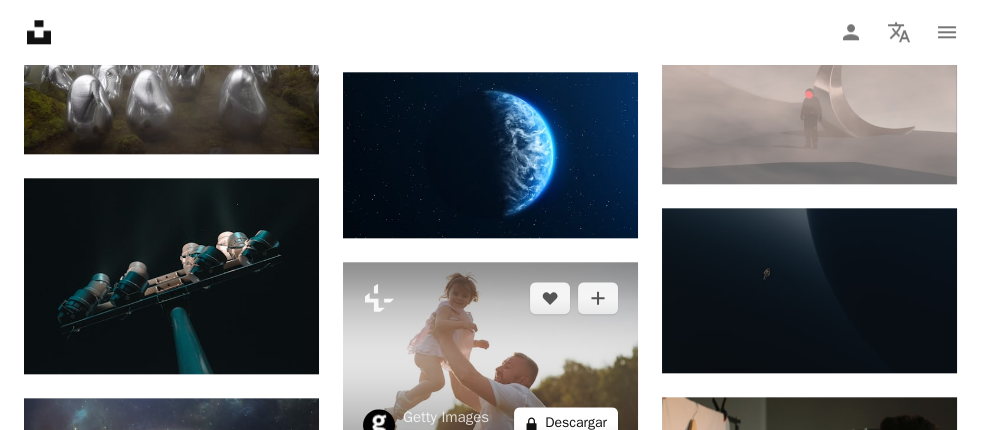 click on "A lock Descargar" at bounding box center (566, 423) 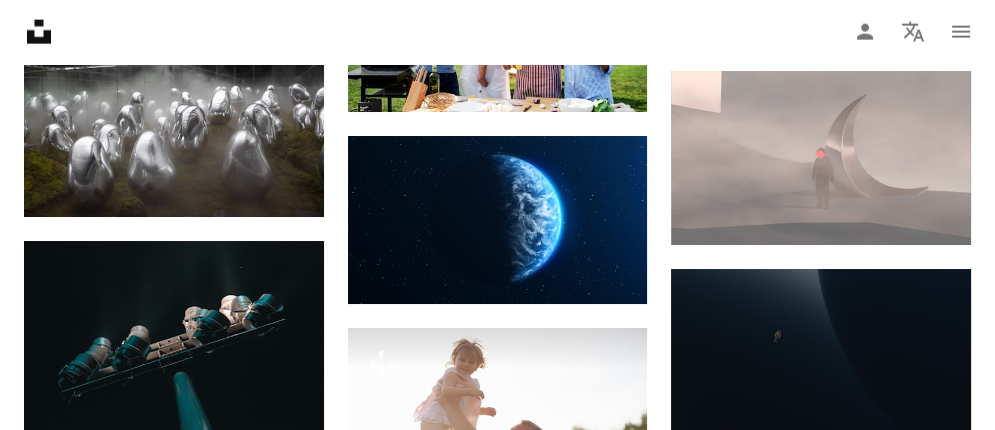 click on "An X shape Imágenes premium, listas para usar. Obtén acceso ilimitado. A plus sign Contenido solo para miembros añadido mensualmente A plus sign Descargas ilimitadas libres de derechos A plus sign Ilustraciones  Nuevo A plus sign Protecciones legales mejoradas anualmente 66 %  de descuento mensualmente 12 $   4 $ USD al mes * Obtener  Unsplash+ *Cuando se paga anualmente, se factura por adelantado  48 $ Más los impuestos aplicables. Se renueva automáticamente. Cancela cuando quieras." at bounding box center [497, 4271] 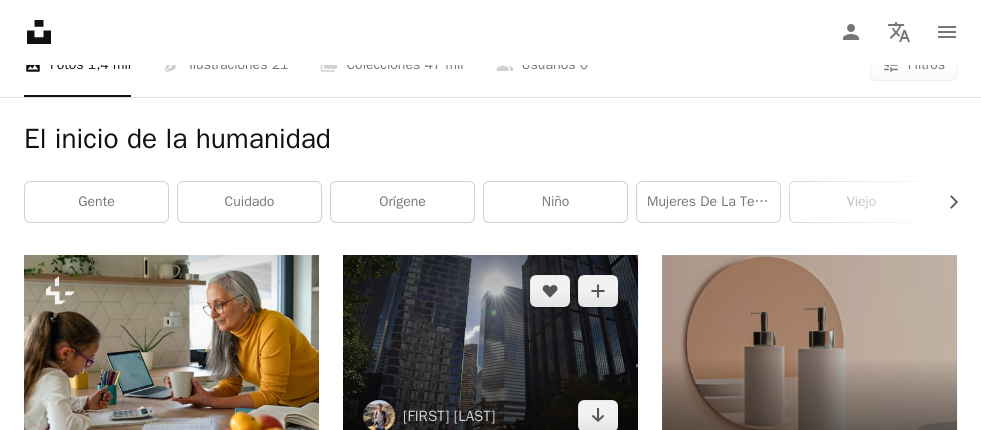 scroll, scrollTop: 0, scrollLeft: 0, axis: both 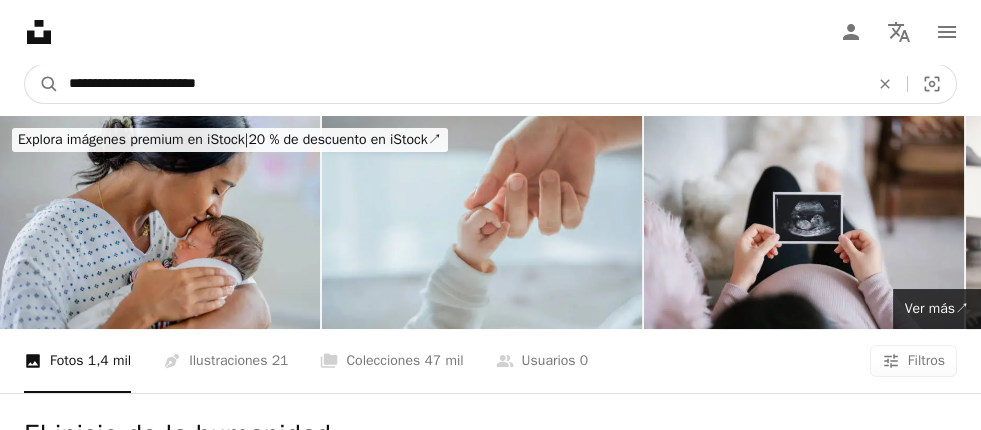 click on "**********" at bounding box center [461, 84] 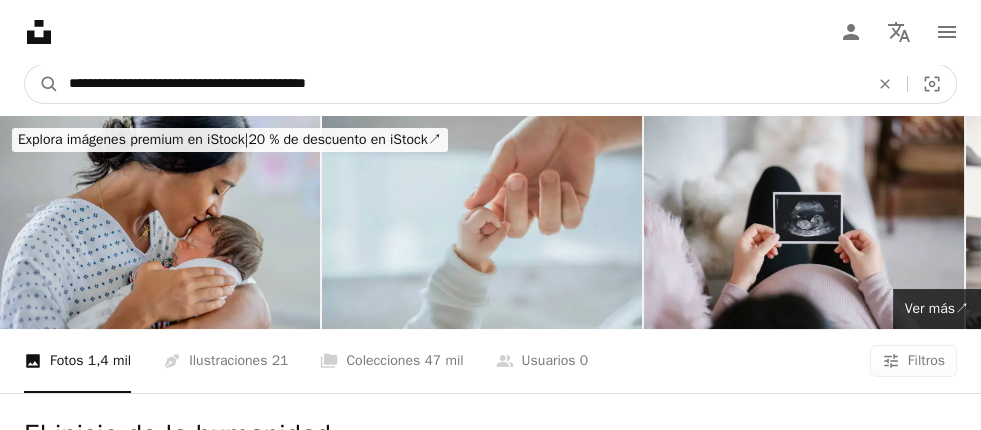 type on "**********" 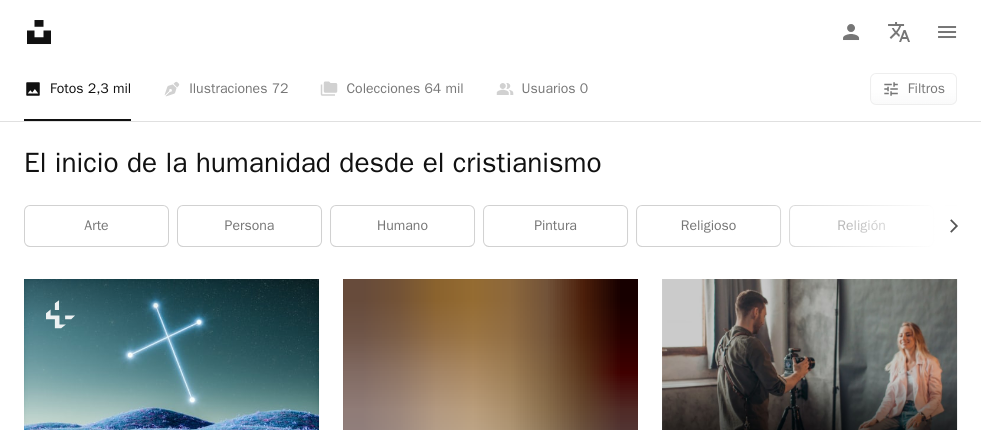 scroll, scrollTop: 0, scrollLeft: 0, axis: both 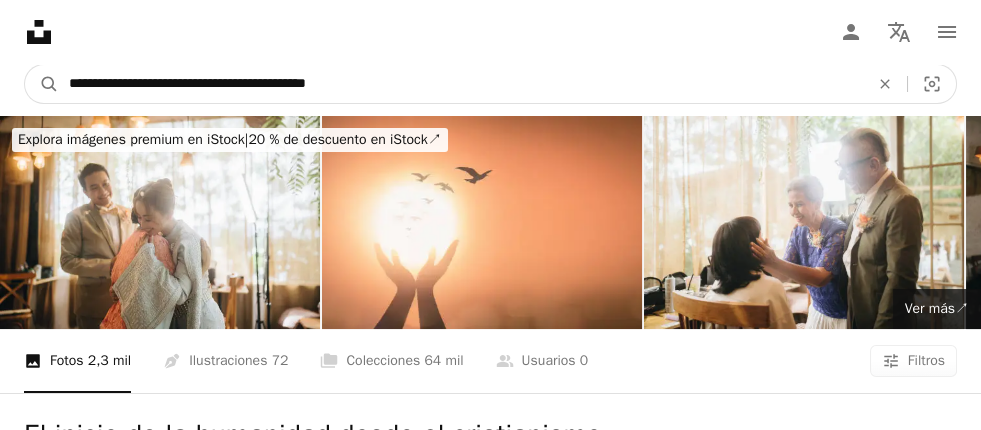 click on "**********" at bounding box center [461, 84] 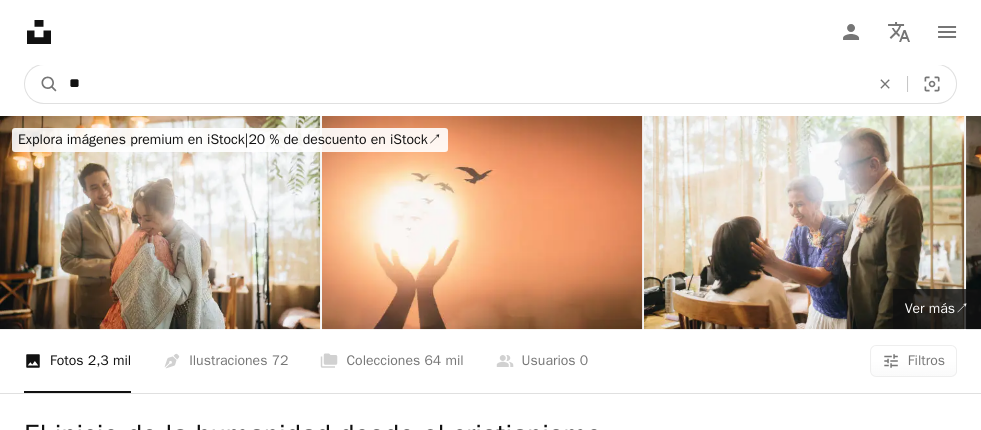 type on "*" 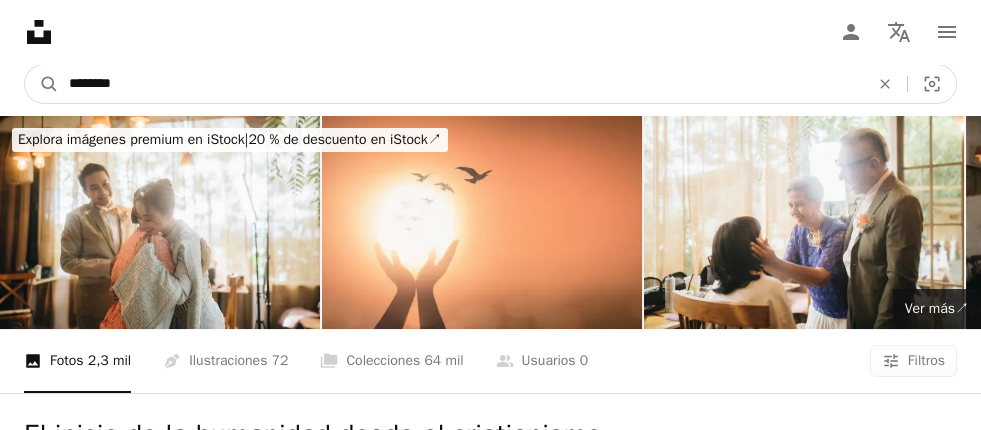 type on "*******" 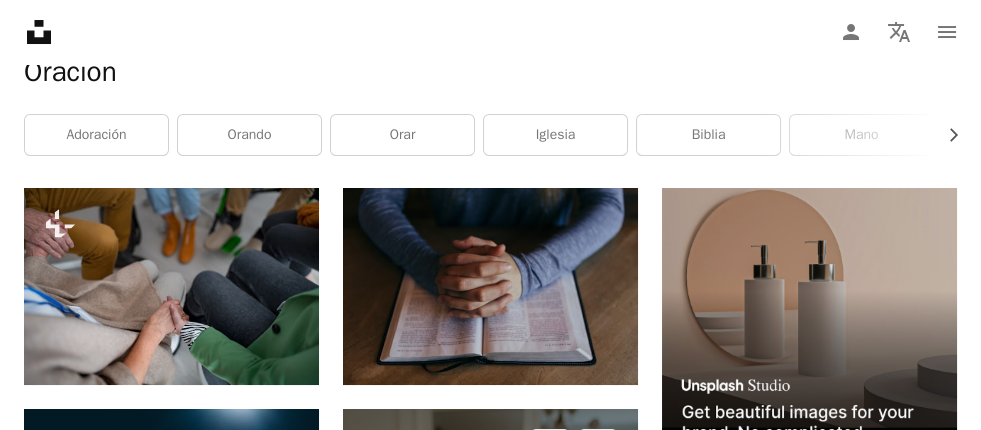 scroll, scrollTop: 454, scrollLeft: 0, axis: vertical 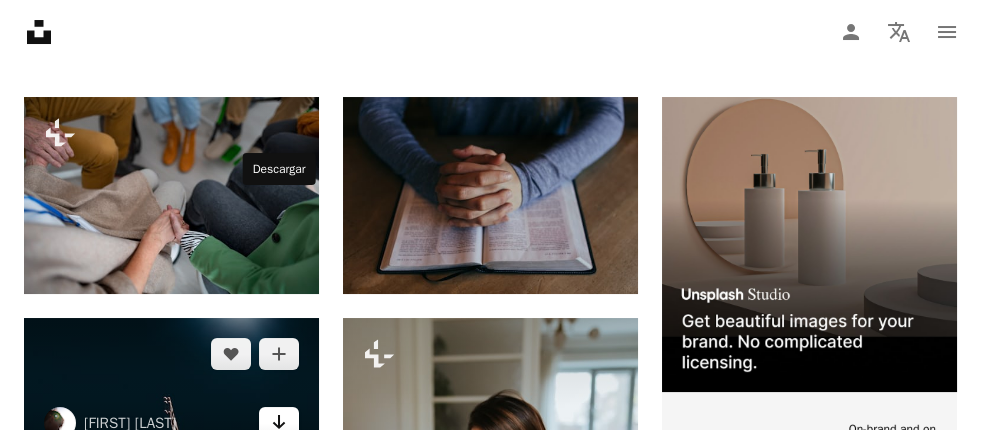 click 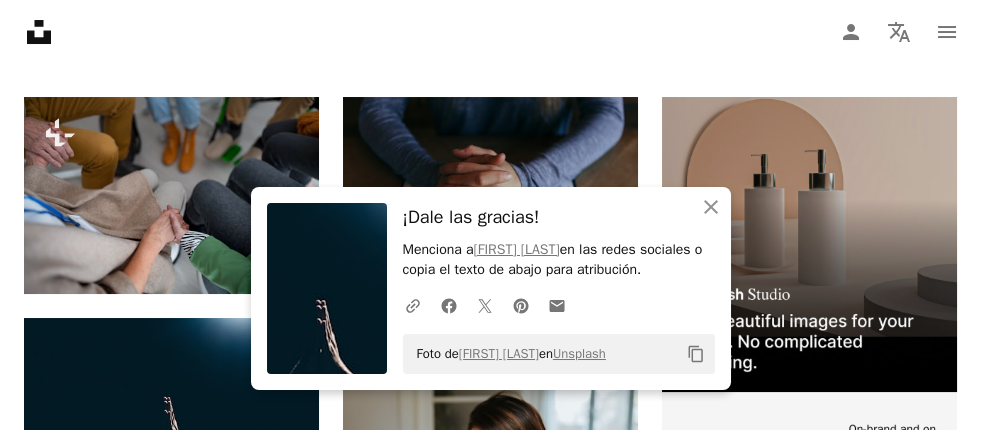 click on "Plus sign for Unsplash+ A heart A plus sign Getty Images Para  Unsplash+ A lock Descargar A heart A plus sign [FIRST] [LAST] Arrow pointing down A heart A plus sign [FIRST] [LAST] Disponible para contratación A checkmark inside of a circle Arrow pointing down Plus sign for Unsplash+ A heart A plus sign [FIRST] [LAST] Para  Unsplash+ A lock Descargar Plus sign for Unsplash+ A heart A plus sign [FIRST] [LAST] Para  Unsplash+ A lock Descargar A heart A plus sign [FIRST] [LAST] Arrow pointing down A heart A plus sign [FIRST] [LAST] Disponible para contratación A checkmark inside of a circle Arrow pointing down A heart A plus sign [FIRST] [LAST] Para  Unsplash+ A lock Descargar A heart A plus sign [FIRST] [LAST] Disponible para contratación A checkmark inside of a circle Arrow pointing down A heart A plus sign [FIRST] [LAST] Arrow pointing down A heart A plus sign [FIRST] [LAST] A heart" at bounding box center [490, 1238] 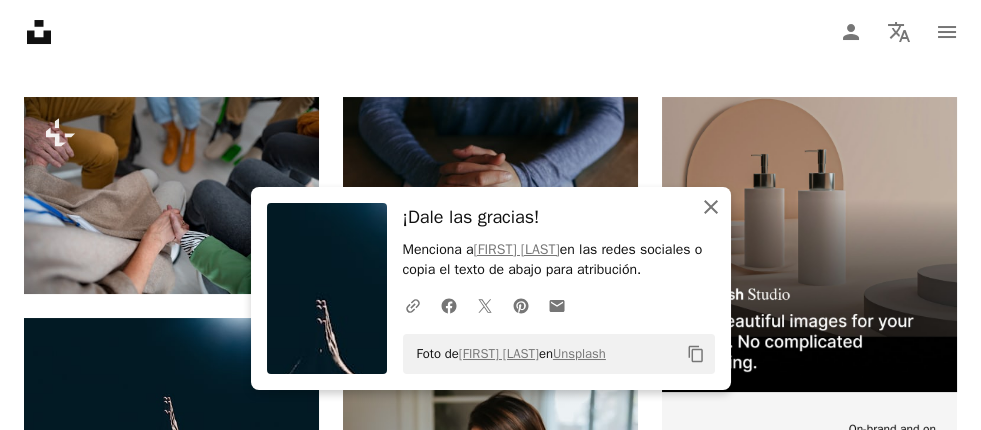 click 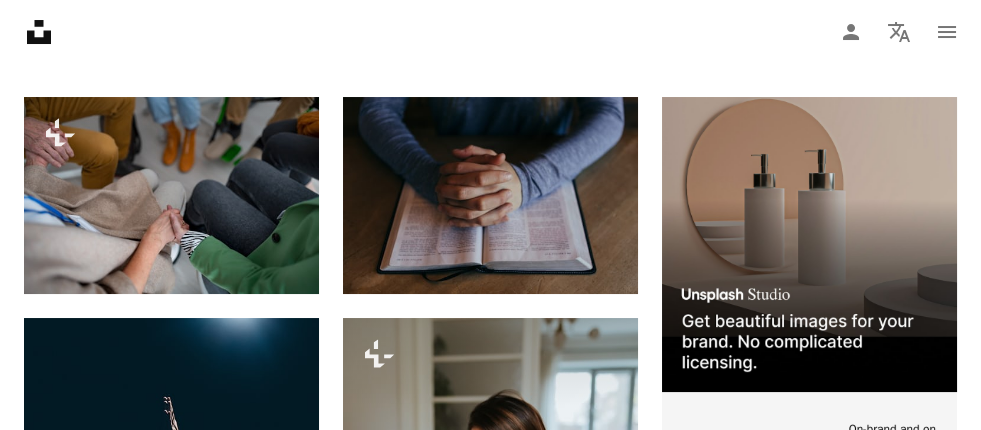 click on "Arrow pointing down" 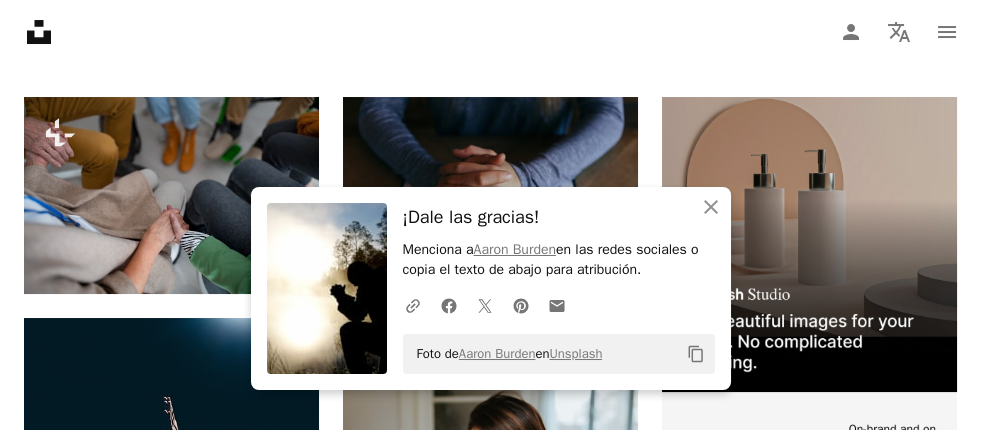 click on "Plus sign for Unsplash+ A heart A plus sign Getty Images Para  Unsplash+ A lock Descargar A heart A plus sign [FIRST] [LAST] Arrow pointing down A heart A plus sign [FIRST] [LAST] Disponible para contratación A checkmark inside of a circle Arrow pointing down Plus sign for Unsplash+ A heart A plus sign [FIRST] [LAST] Para  Unsplash+ A lock Descargar Plus sign for Unsplash+ A heart A plus sign [FIRST] [LAST] Para  Unsplash+ A lock Descargar A heart A plus sign [FIRST] [LAST] Arrow pointing down A heart A plus sign [FIRST] [LAST] Disponible para contratación A checkmark inside of a circle Arrow pointing down A heart A plus sign [FIRST] [LAST] Para  Unsplash+ A lock Descargar A heart A plus sign [FIRST] [LAST] Disponible para contratación A checkmark inside of a circle Arrow pointing down A heart A plus sign [FIRST] [LAST] Arrow pointing down A heart A plus sign [FIRST] [LAST] A heart" at bounding box center [490, 1238] 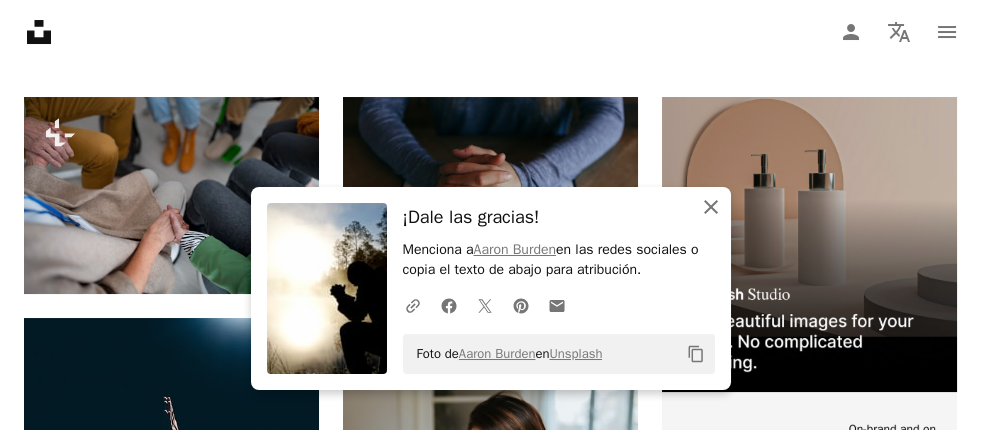 click on "An X shape" 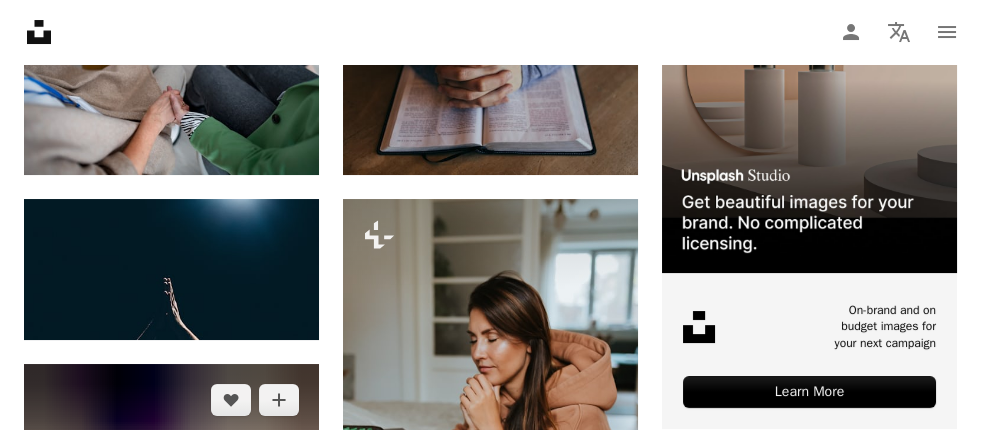 scroll, scrollTop: 545, scrollLeft: 0, axis: vertical 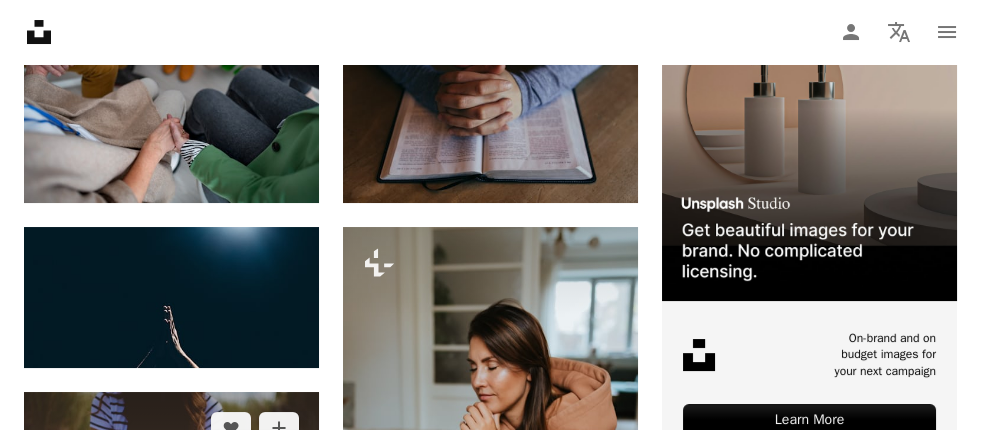 click 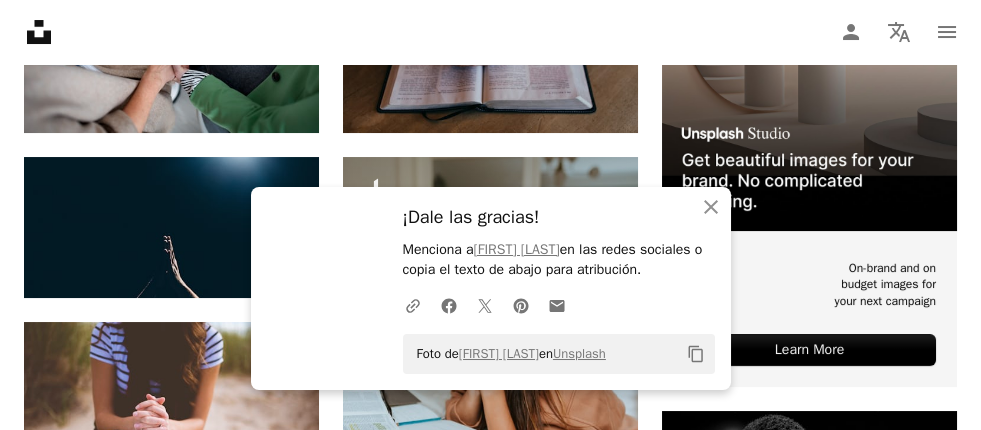 scroll, scrollTop: 727, scrollLeft: 0, axis: vertical 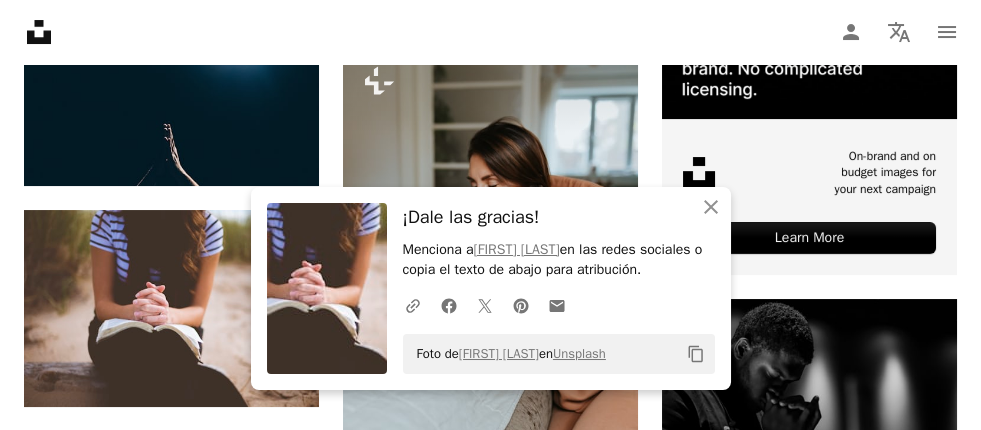 click on "Plus sign for Unsplash+ A heart A plus sign Getty Images Para  Unsplash+ A lock Descargar A heart A plus sign [FIRST] [LAST] Arrow pointing down A heart A plus sign [FIRST] [LAST] Disponible para contratación A checkmark inside of a circle Arrow pointing down Plus sign for Unsplash+ A heart A plus sign [FIRST] [LAST] Para  Unsplash+ A lock Descargar Plus sign for Unsplash+ A heart A plus sign [FIRST] [LAST] Para  Unsplash+ A lock Descargar A heart A plus sign [FIRST] [LAST] Arrow pointing down A heart A plus sign [FIRST] [LAST] Disponible para contratación A checkmark inside of a circle Arrow pointing down A heart A plus sign [FIRST] [LAST] Para  Unsplash+ A lock Descargar A heart A plus sign [FIRST] [LAST] Disponible para contratación A checkmark inside of a circle Arrow pointing down A heart A plus sign [FIRST] [LAST] Arrow pointing down A heart A plus sign [FIRST] [LAST] A heart" at bounding box center [490, 965] 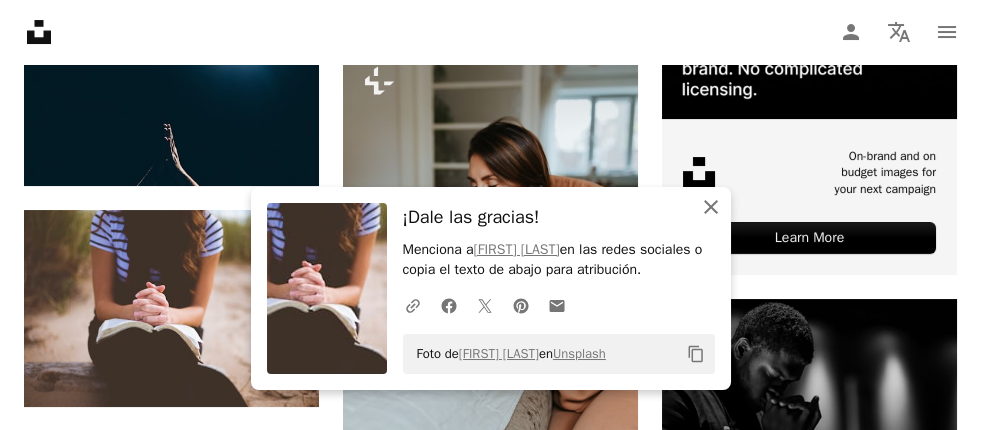 click 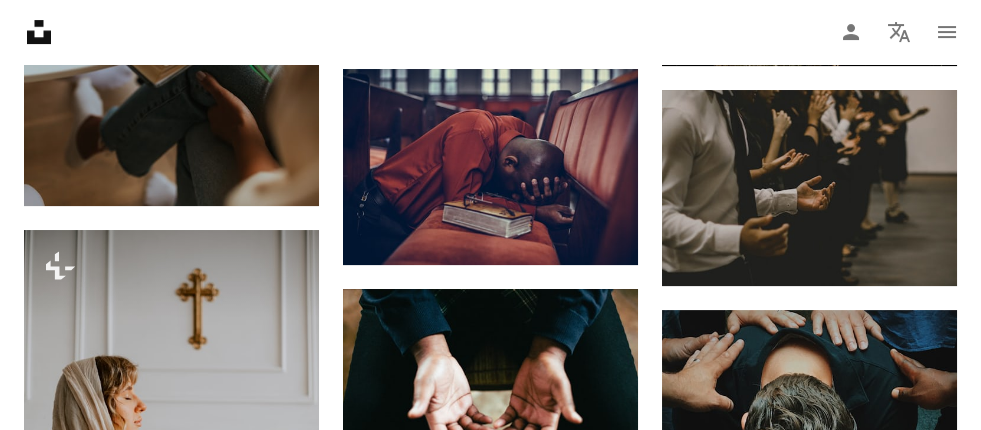 scroll, scrollTop: 1363, scrollLeft: 0, axis: vertical 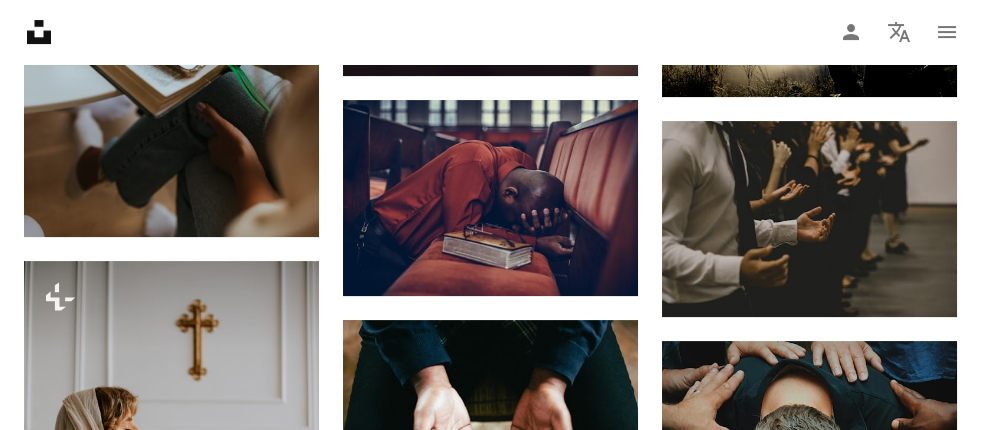click 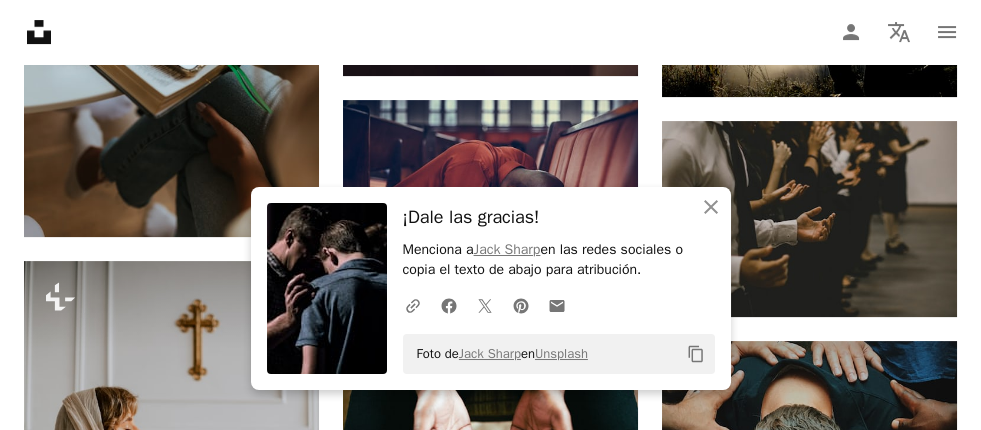 click on "Plus sign for Unsplash+ A heart A plus sign Getty Images Para  Unsplash+ A lock Descargar A heart A plus sign [FIRST] [LAST] Arrow pointing down A heart A plus sign [FIRST] [LAST] Disponible para contratación A checkmark inside of a circle Arrow pointing down Plus sign for Unsplash+ A heart A plus sign [FIRST] [LAST] Para  Unsplash+ A lock Descargar Plus sign for Unsplash+ A heart A plus sign [FIRST] [LAST] Para  Unsplash+ A lock Descargar A heart A plus sign [FIRST] [LAST] Arrow pointing down A heart A plus sign [FIRST] [LAST] Disponible para contratación A checkmark inside of a circle Arrow pointing down A heart A plus sign [FIRST] [LAST] Para  Unsplash+ A lock Descargar A heart A plus sign [FIRST] [LAST] Disponible para contratación A checkmark inside of a circle Arrow pointing down A heart A plus sign [FIRST] [LAST] Arrow pointing down A heart A plus sign [FIRST] [LAST] A heart" at bounding box center (490, 329) 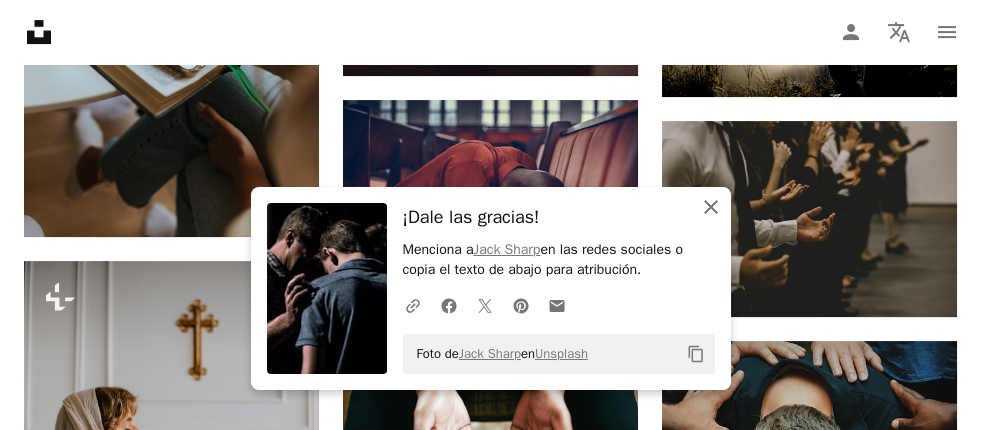 click on "An X shape" 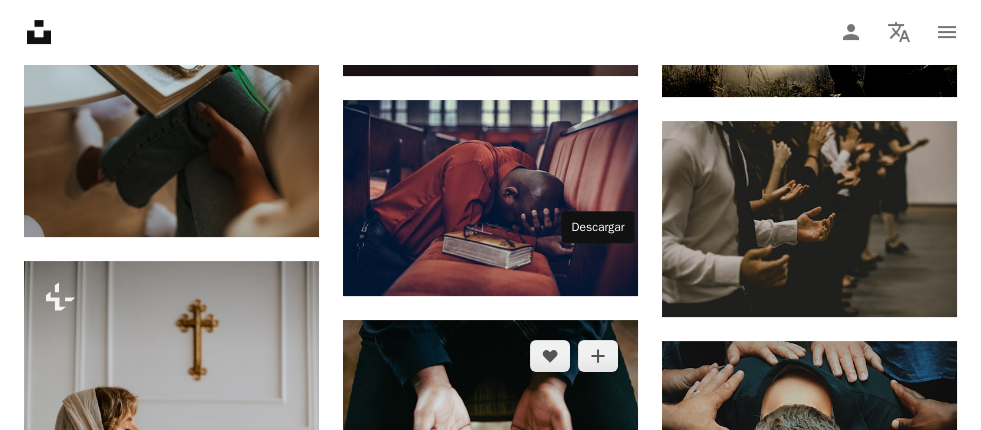 click 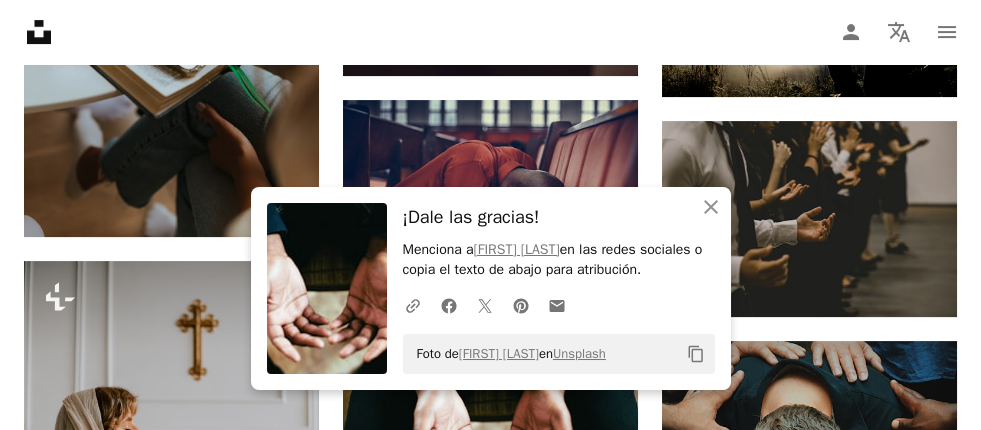 scroll, scrollTop: 987, scrollLeft: 0, axis: vertical 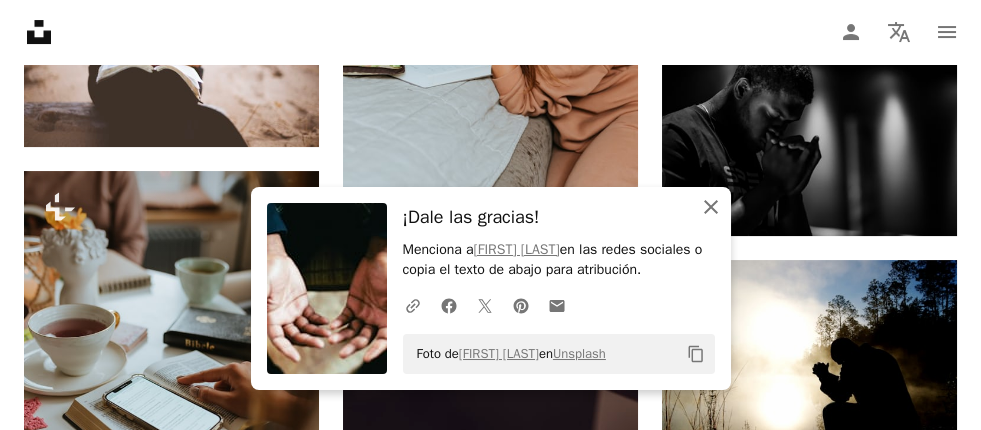 click on "An X shape" 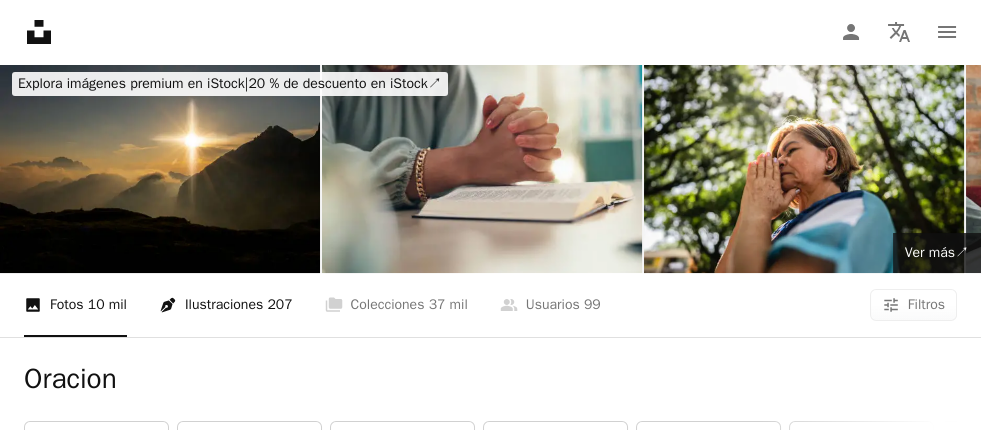 scroll, scrollTop: 0, scrollLeft: 0, axis: both 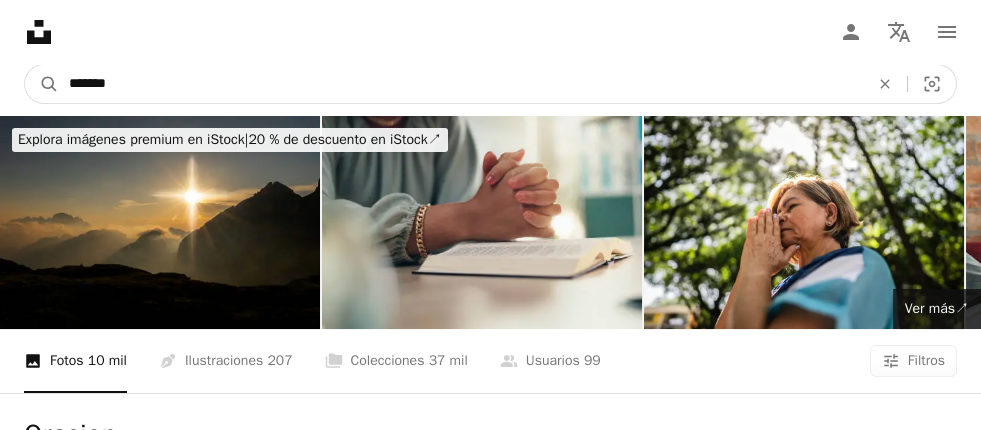 click on "*******" at bounding box center (461, 84) 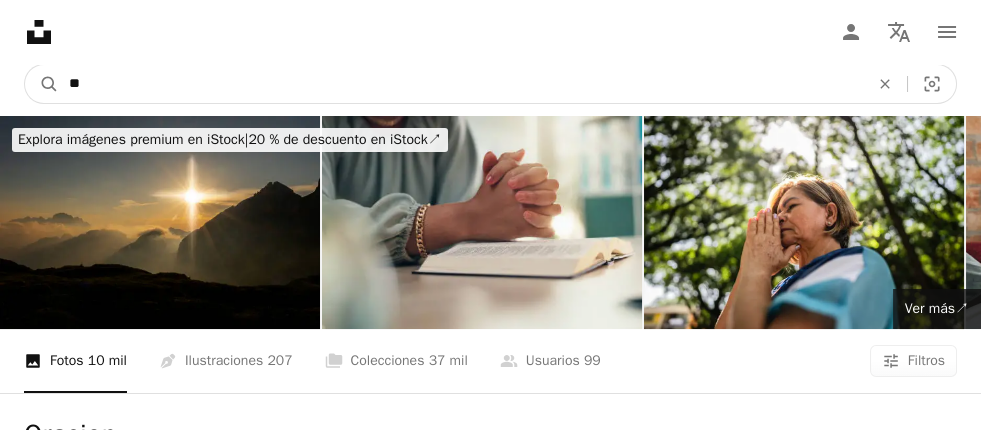 type on "*" 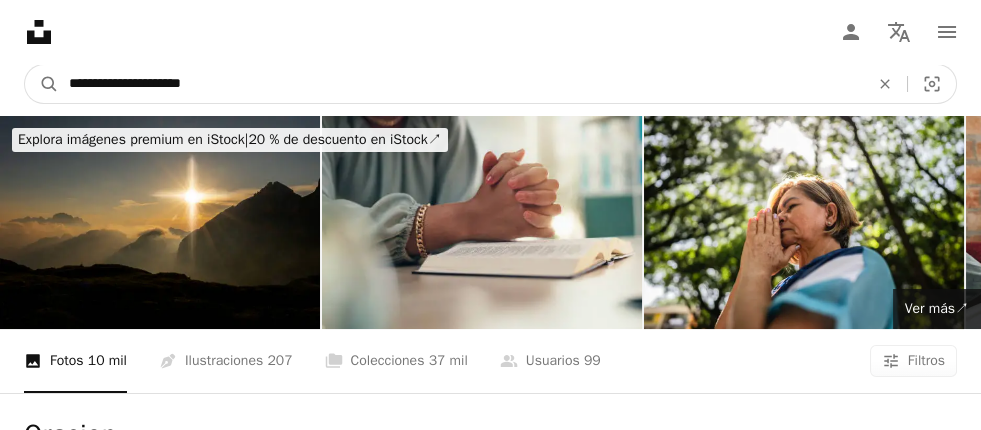 type on "**********" 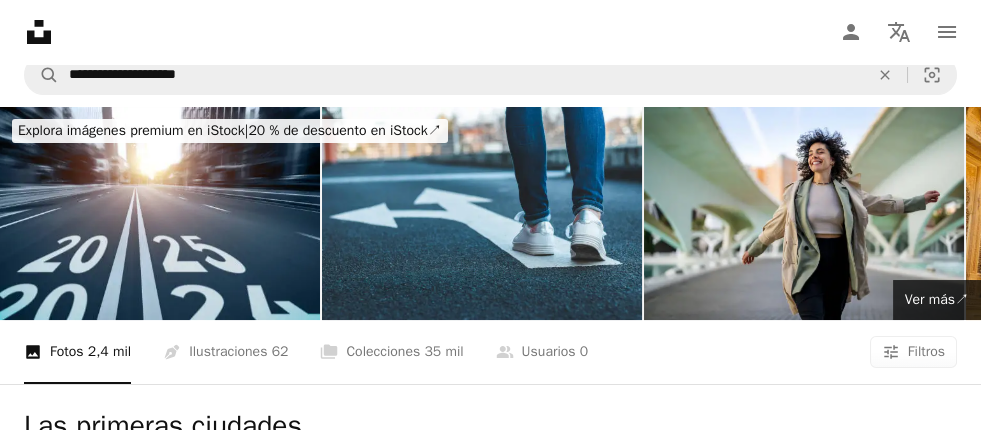 scroll, scrollTop: 0, scrollLeft: 0, axis: both 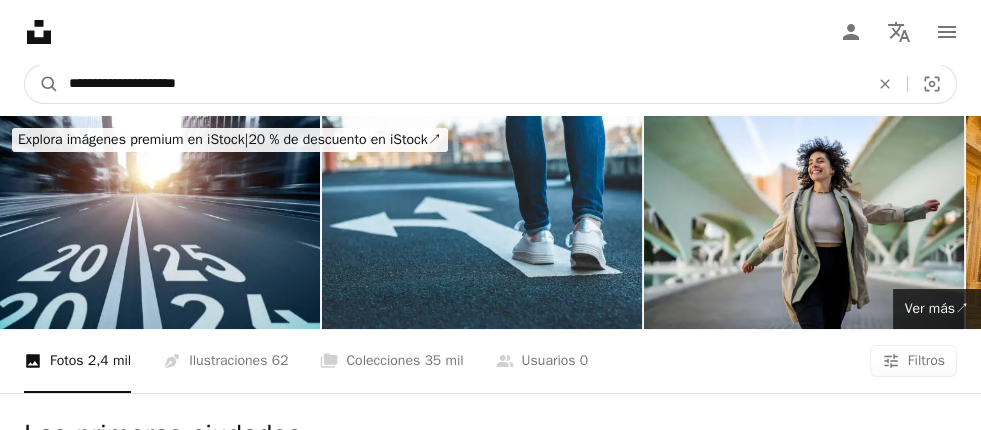 click on "**********" at bounding box center (461, 84) 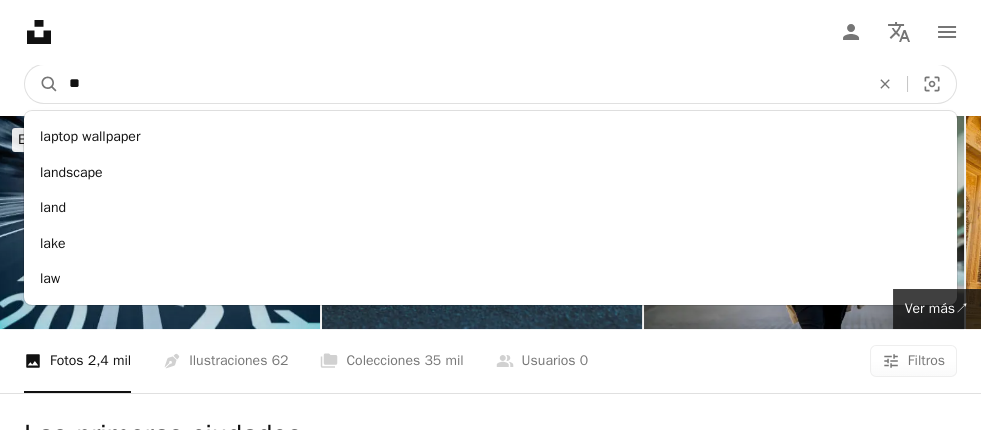 type on "*" 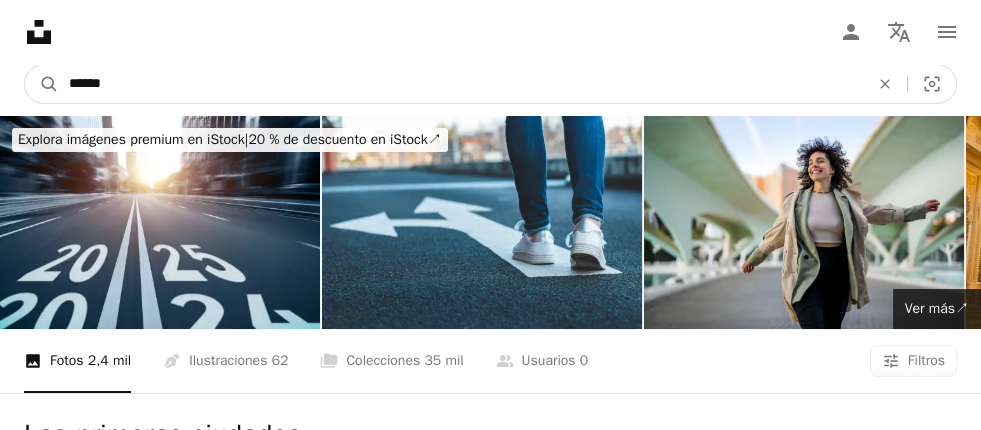 type on "******" 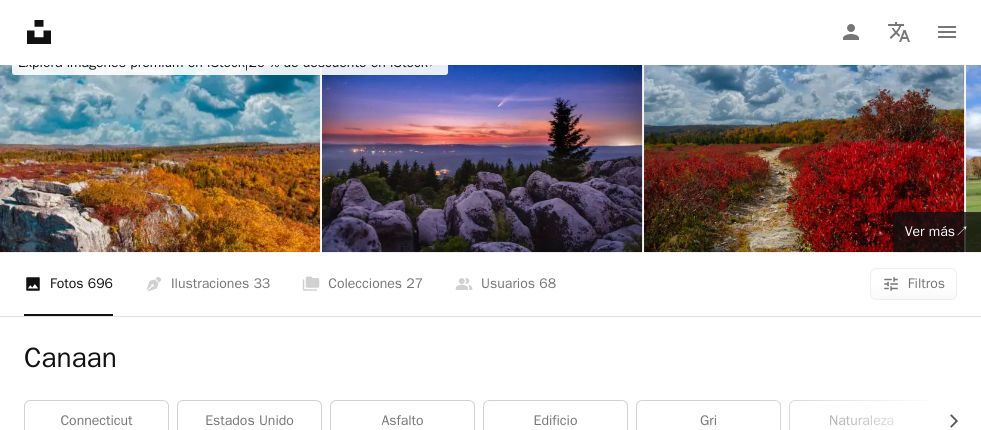 scroll, scrollTop: 0, scrollLeft: 0, axis: both 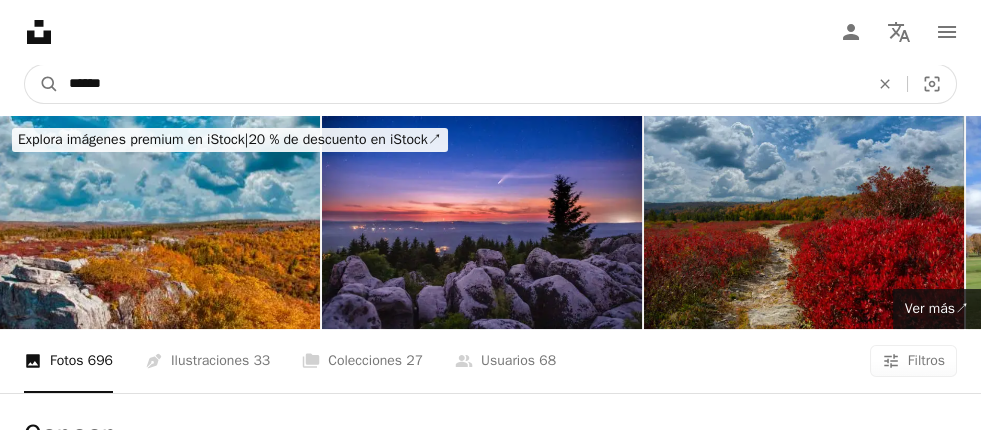 click on "******" at bounding box center (461, 84) 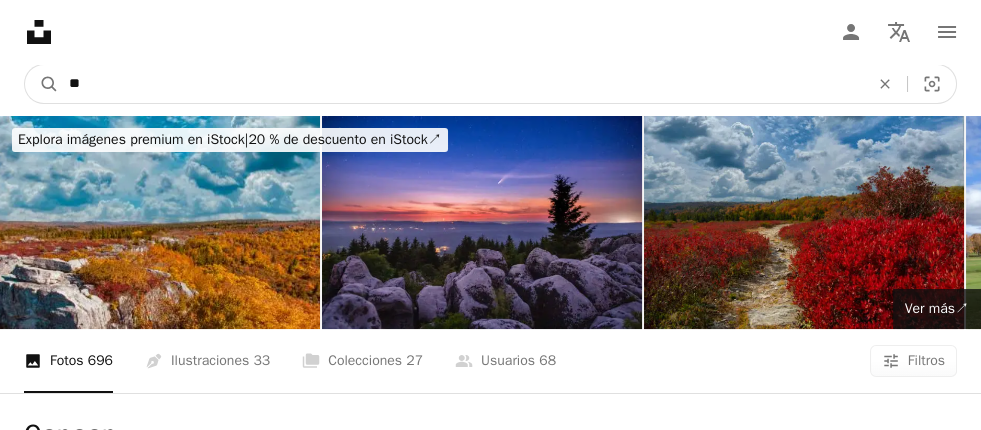 type on "*" 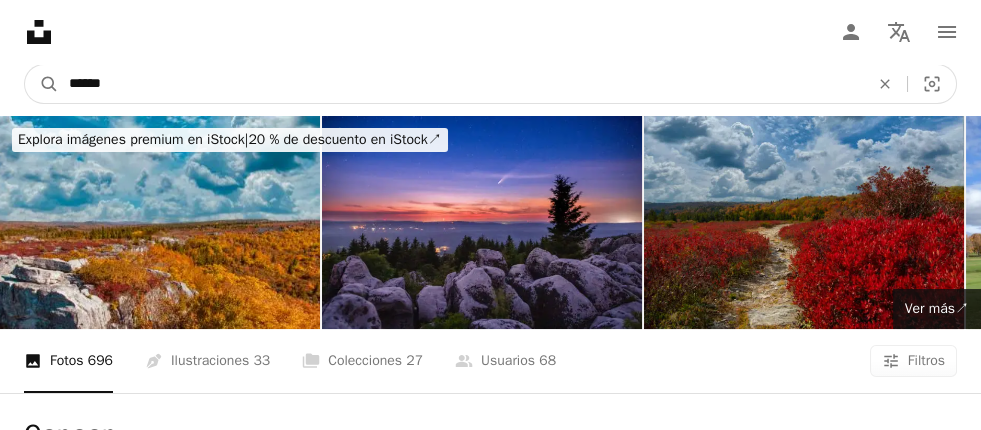 type on "******" 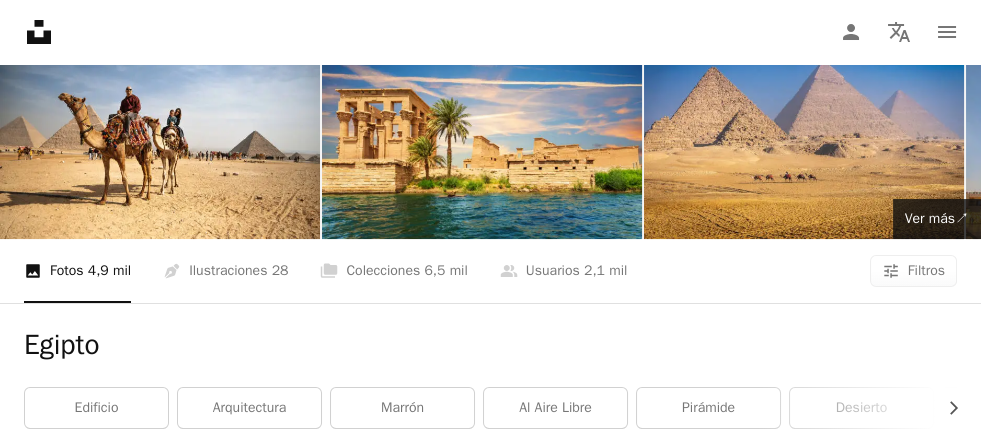 scroll, scrollTop: 0, scrollLeft: 0, axis: both 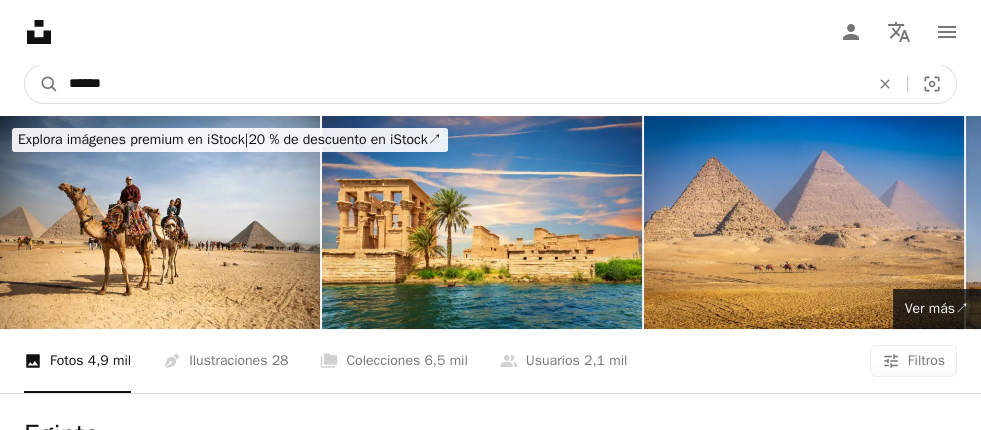 click on "******" at bounding box center [461, 84] 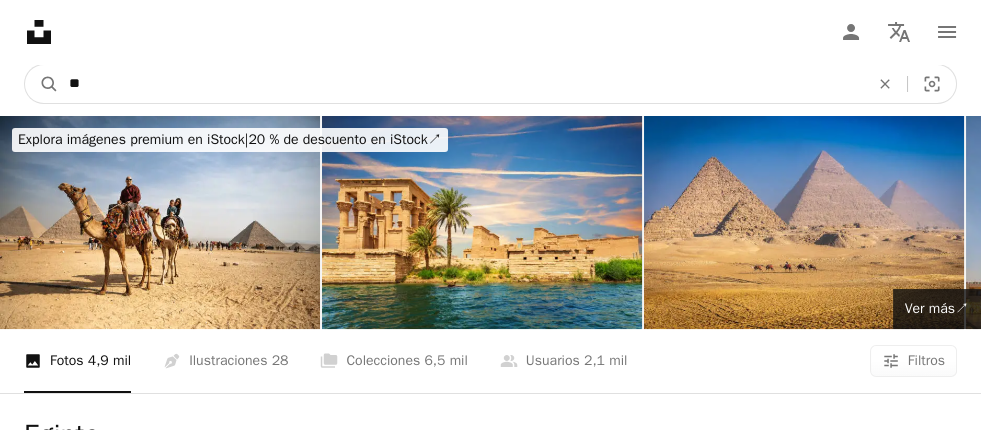 type on "*" 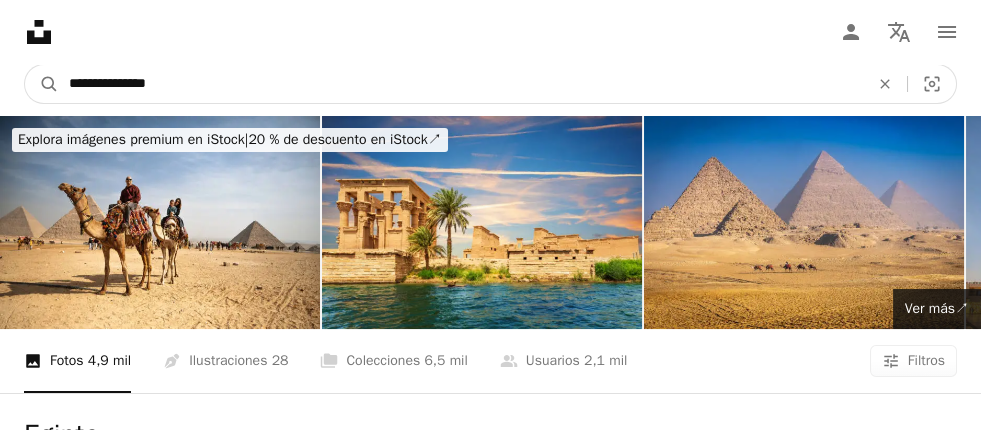 type on "**********" 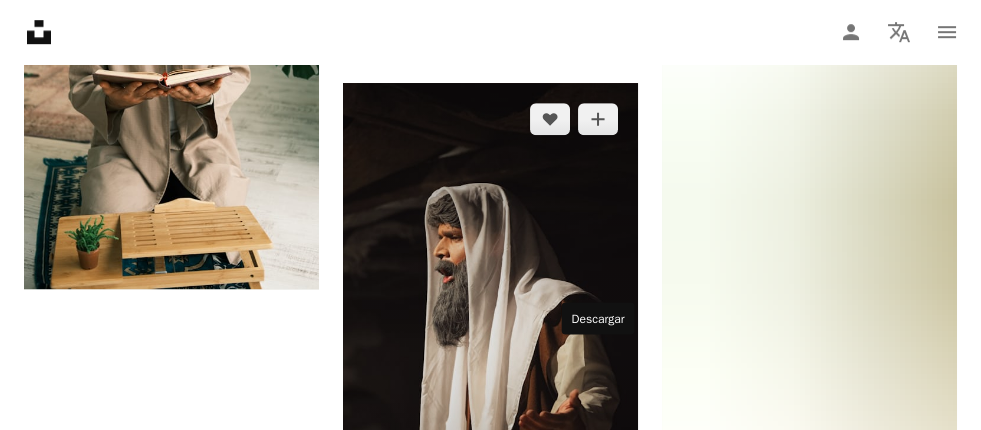 scroll, scrollTop: 2909, scrollLeft: 0, axis: vertical 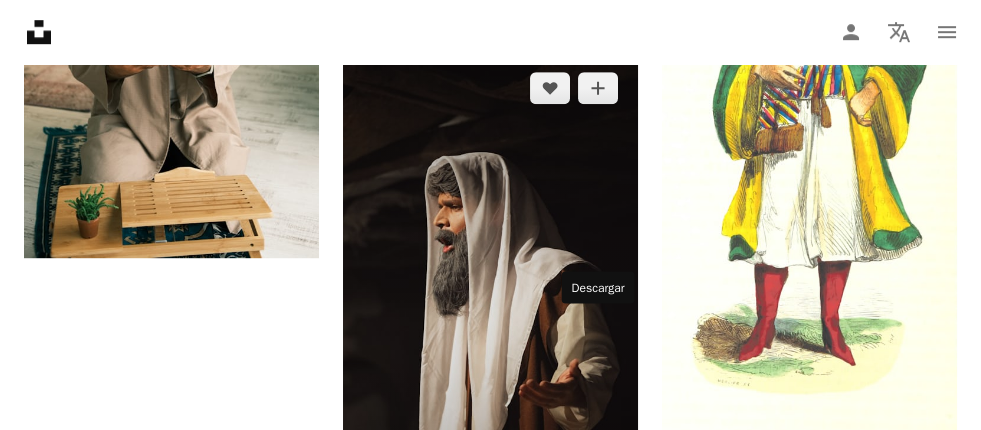click 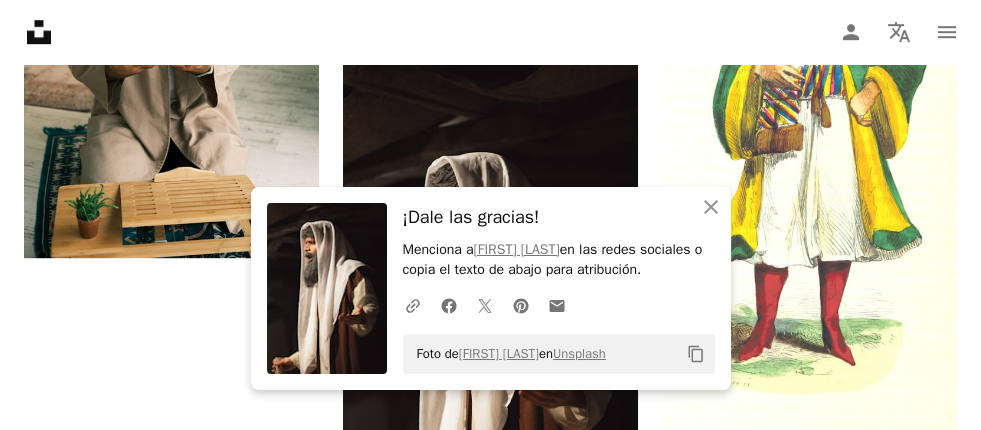 click on "Plus sign for Unsplash+ A heart A plus sign Curated Lifestyle Para  Unsplash+ A lock Descargar A heart A plus sign Sudan Nakarmi Arrow pointing down Plus sign for Unsplash+ A heart A plus sign Nina Zeynep Güler Para  Unsplash+ A lock Descargar A heart A plus sign Hossein Nasr Disponible para contratación A checkmark inside of a circle Arrow pointing down A heart A plus sign Jonathan Borba Disponible para contratación A checkmark inside of a circle Arrow pointing down Plus sign for Unsplash+ A heart A plus sign Nina Zeynep Güler Para  Unsplash+ A lock Descargar A heart A plus sign Javad Esmaeili Disponible para contratación A checkmark inside of a circle Arrow pointing down A heart A plus sign Assad Tanoli Disponible para contratación A checkmark inside of a circle Arrow pointing down A heart A plus sign Mr. Great Heart Disponible para contratación A checkmark inside of a circle Arrow pointing down A heart A plus sign The Cleveland Museum of Art Arrow pointing down Plus sign for Unsplash+ A heart Para" at bounding box center (490, -740) 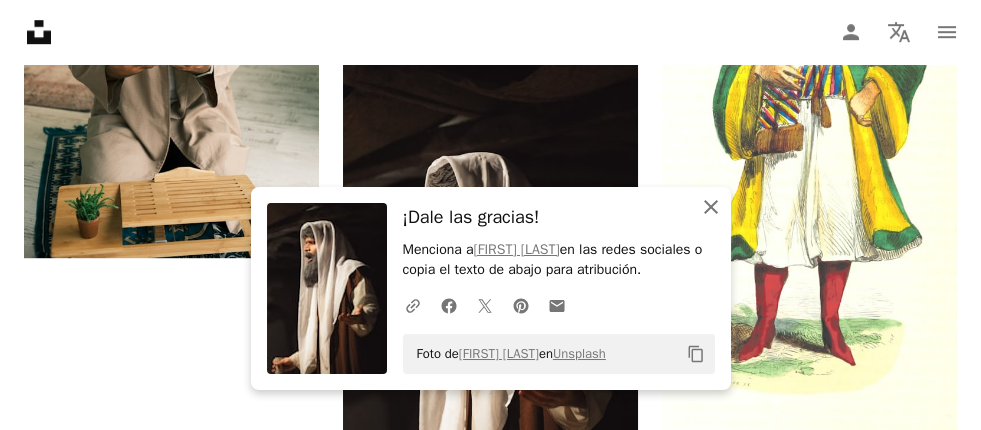 click on "An X shape" 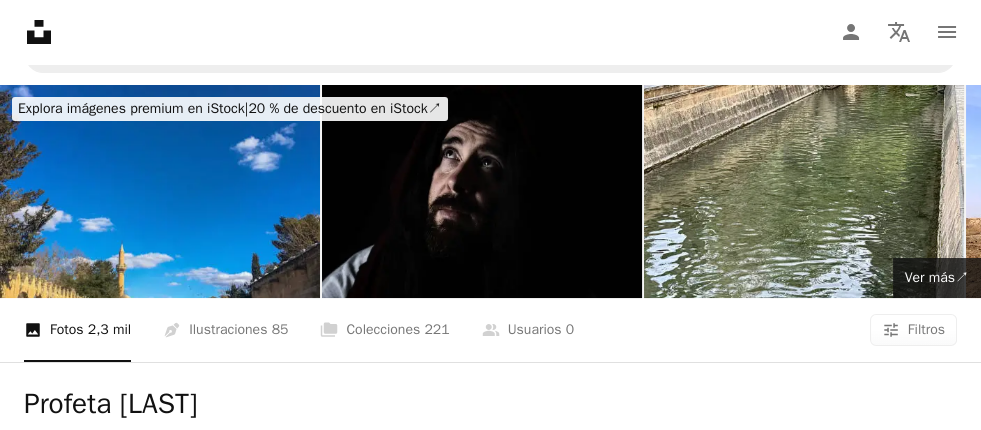 scroll, scrollTop: 0, scrollLeft: 0, axis: both 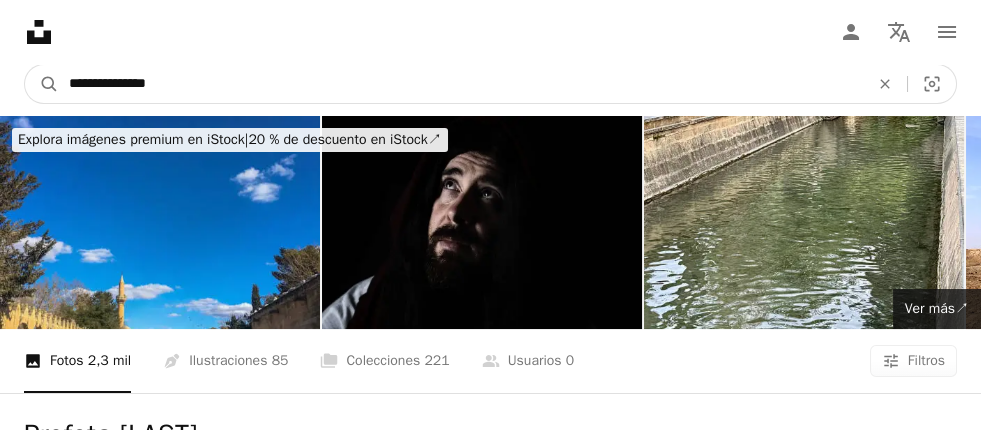 click on "**********" at bounding box center (461, 84) 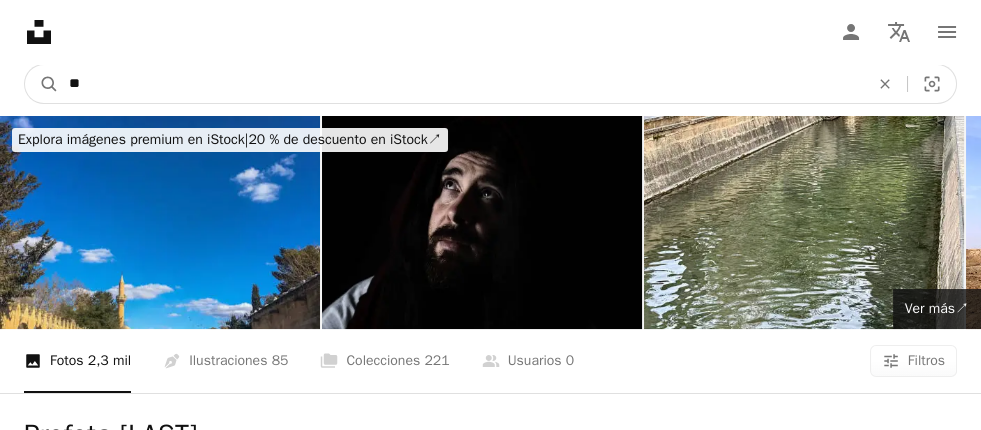 type on "*" 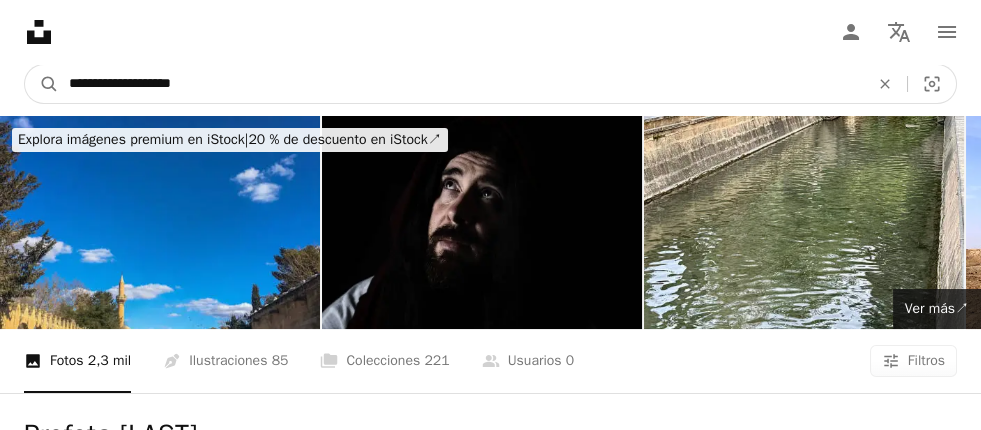 type on "**********" 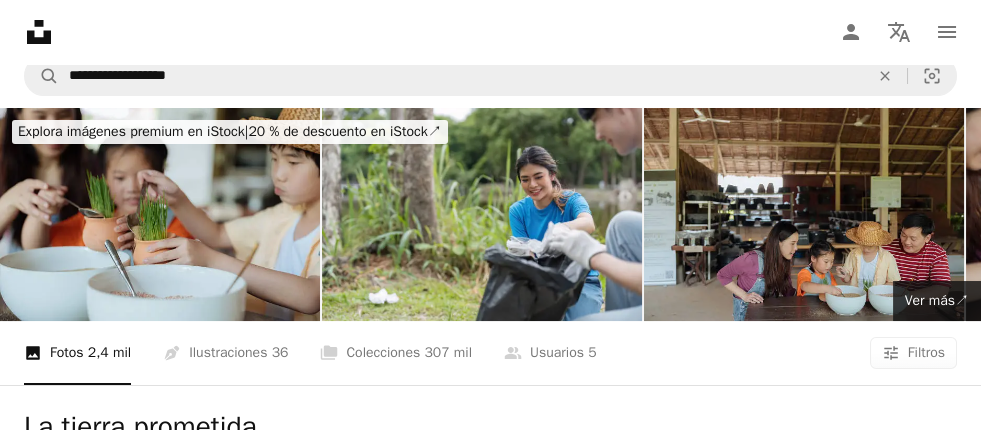 scroll, scrollTop: 0, scrollLeft: 0, axis: both 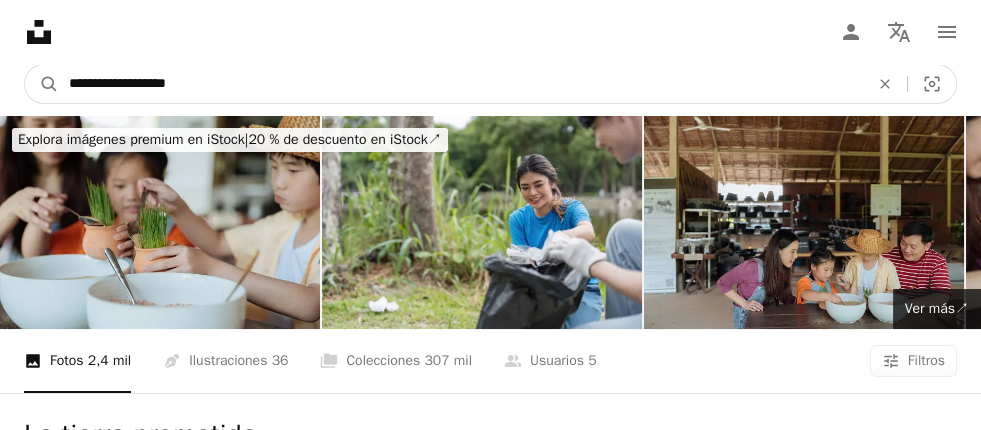 click on "**********" at bounding box center [461, 84] 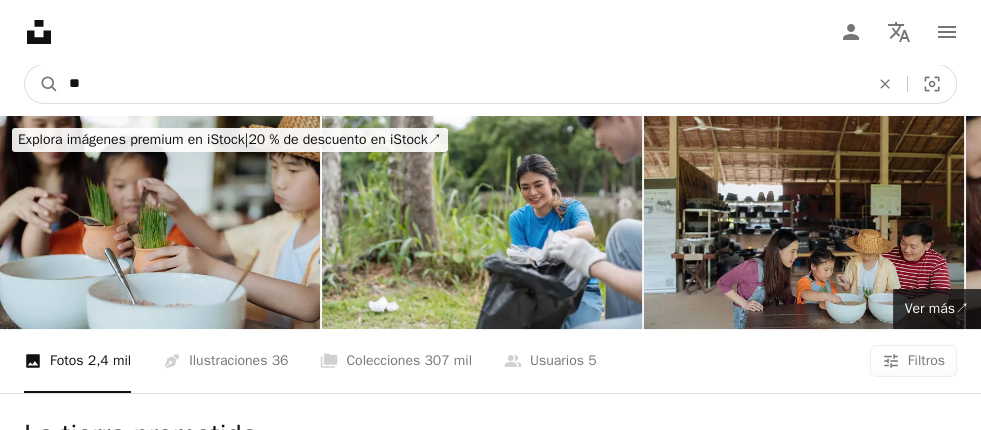 type on "*" 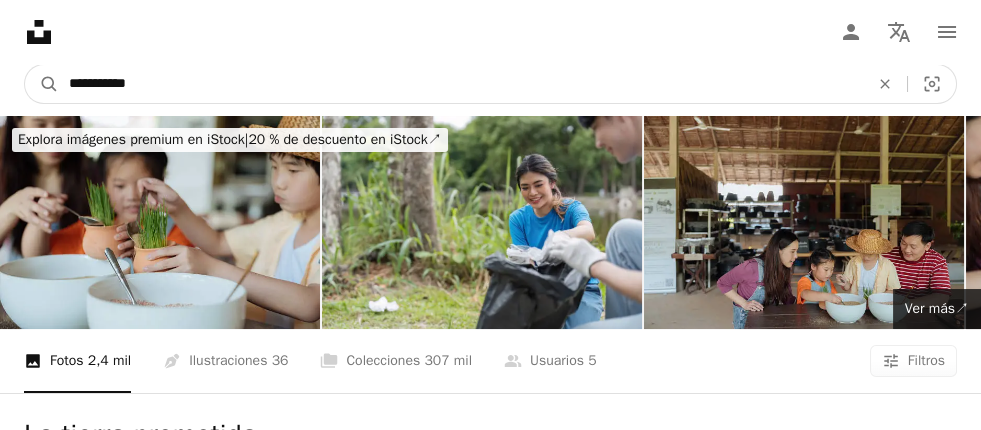 type on "**********" 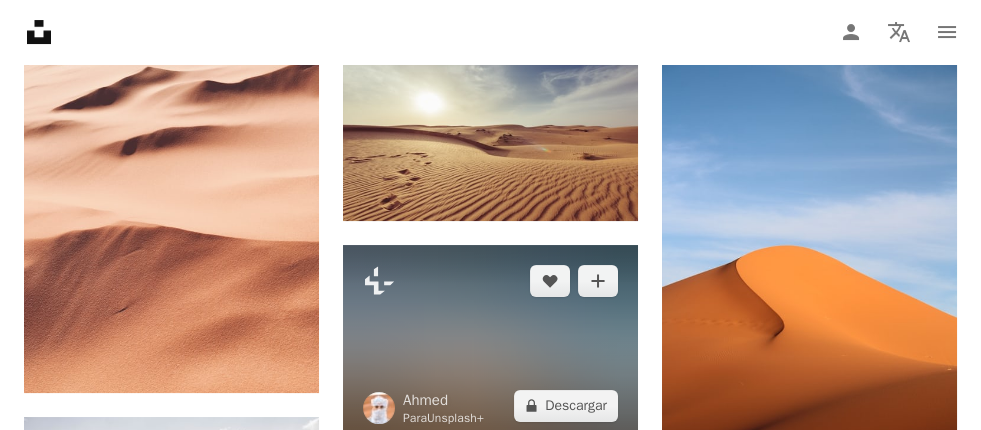 scroll, scrollTop: 999, scrollLeft: 0, axis: vertical 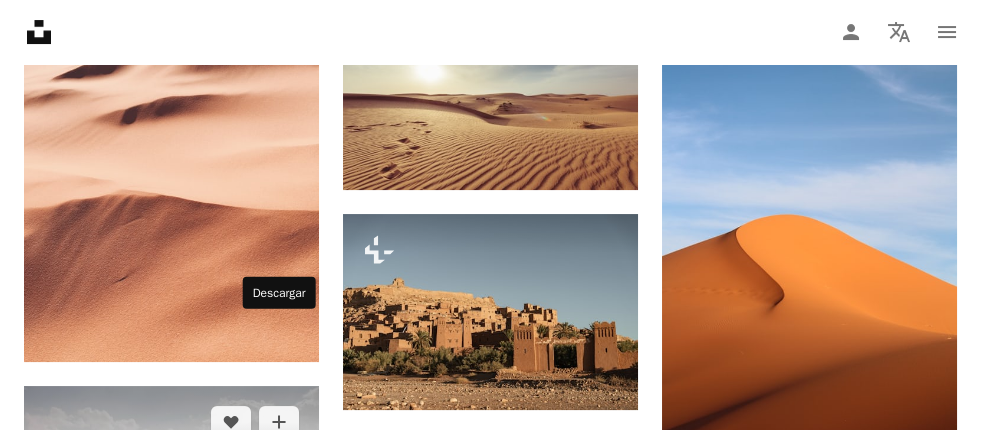 click on "Arrow pointing down" 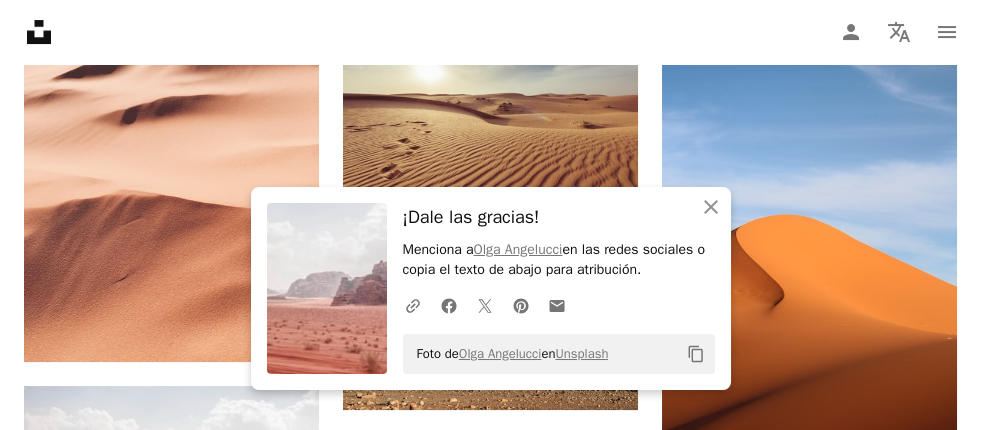 click on "Plus sign for Unsplash+ A heart A plus sign [FIRST] [LAST] Para  Unsplash+ A lock Descargar A heart A plus sign [FIRST] [LAST] Disponible para contratación A checkmark inside of a circle Arrow pointing down A heart A plus sign [FIRST] [LAST] Disponible para contratación A checkmark inside of a circle Arrow pointing down A heart A plus sign [FIRST] [LAST] Disponible para contratación A checkmark inside of a circle Arrow pointing down A heart A plus sign [FIRST] 📷 [LAST] Arrow pointing down A heart A plus sign [FIRST] [LAST] Arrow pointing down A heart A plus sign [FIRST] [LAST] Disponible para contratación A checkmark inside of a circle Arrow pointing down Plus sign for Unsplash+ A heart A plus sign [FIRST] Para  Unsplash+ A lock Descargar A heart A plus sign [FIRST] [LAST] Arrow pointing down Plus sign for Unsplash+ A heart A plus sign [FIRST] Para  Unsplash+ A lock Descargar A heart A plus sign [FIRST] [LAST] Arrow pointing down A heart A plus sign [FIRST] [LAST] A heart" at bounding box center [490, 820] 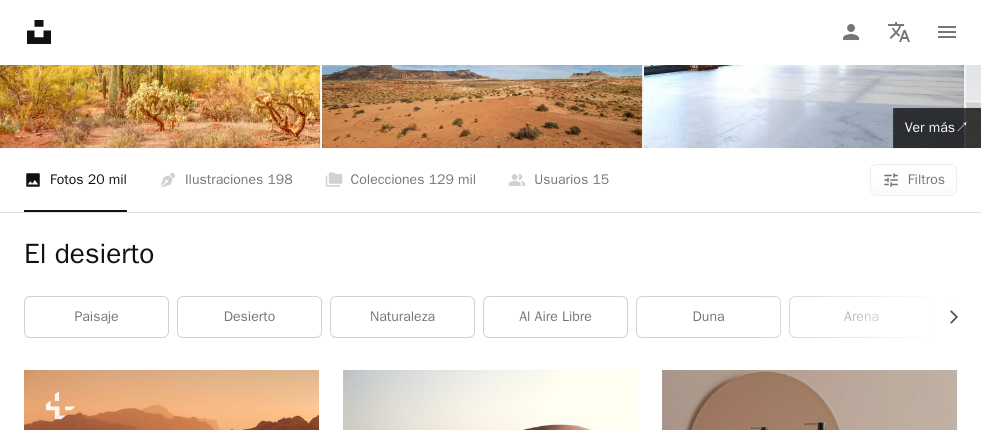 scroll, scrollTop: 0, scrollLeft: 0, axis: both 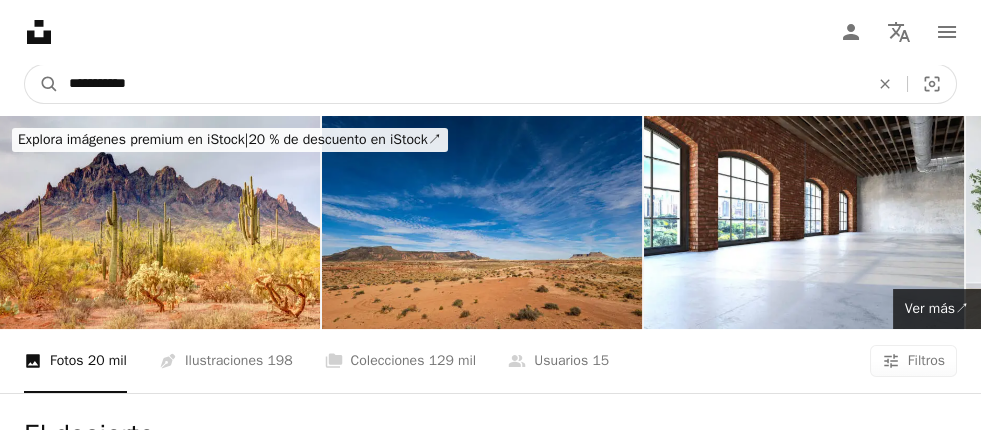click on "**********" at bounding box center (461, 84) 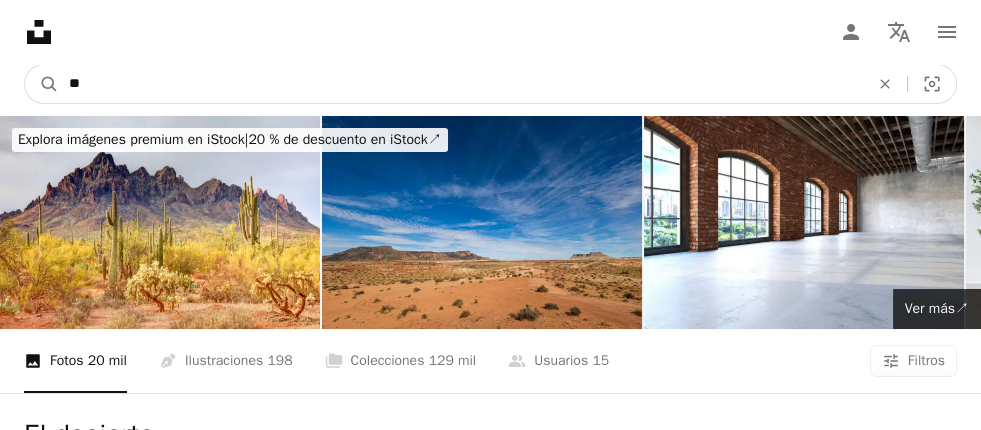 type on "*" 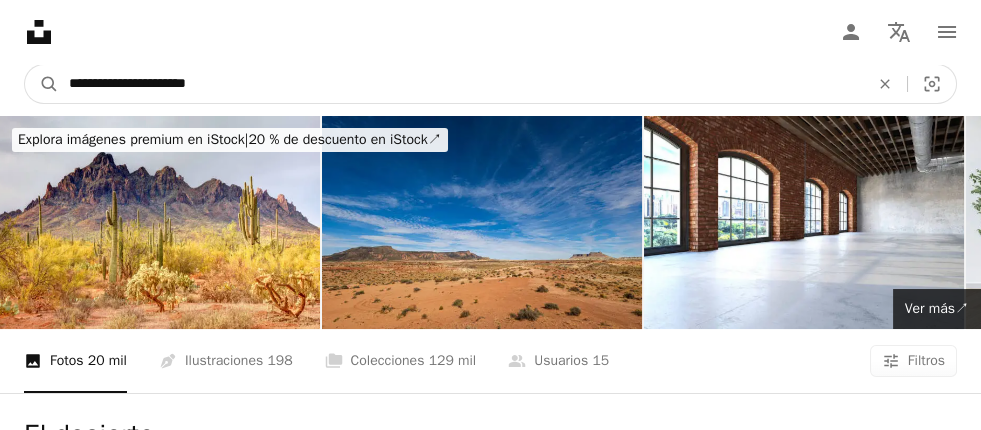 type on "**********" 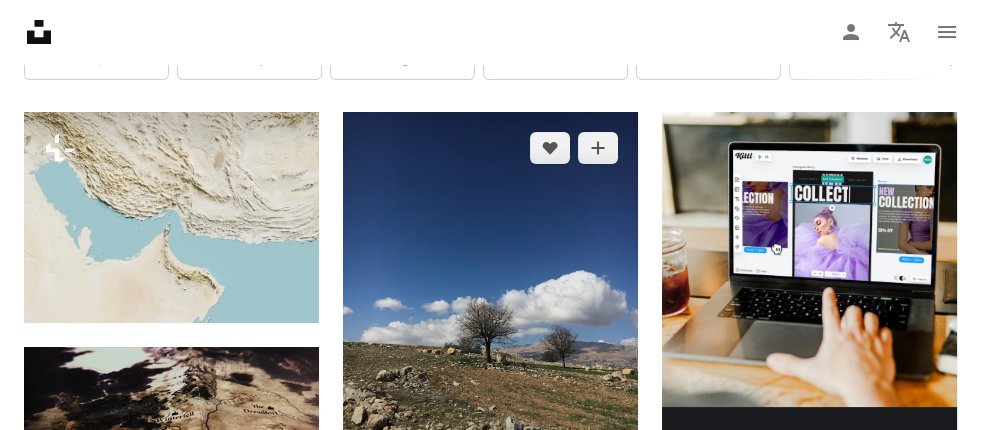 scroll, scrollTop: 454, scrollLeft: 0, axis: vertical 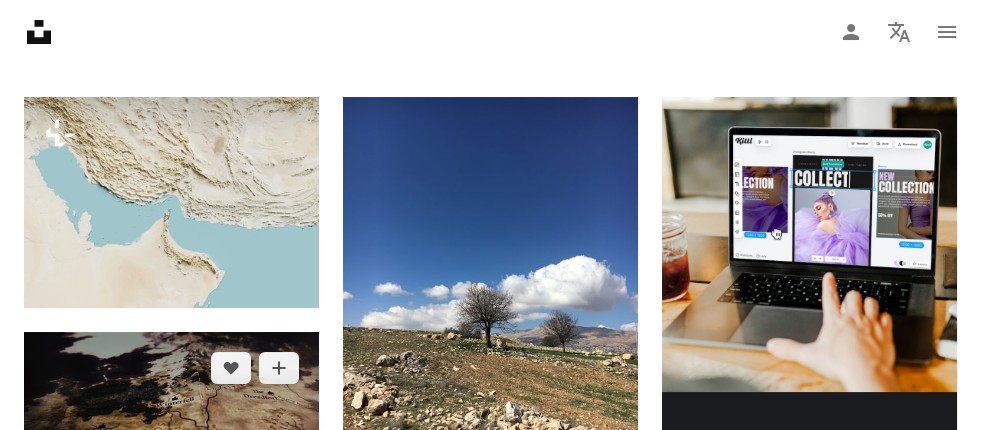 click 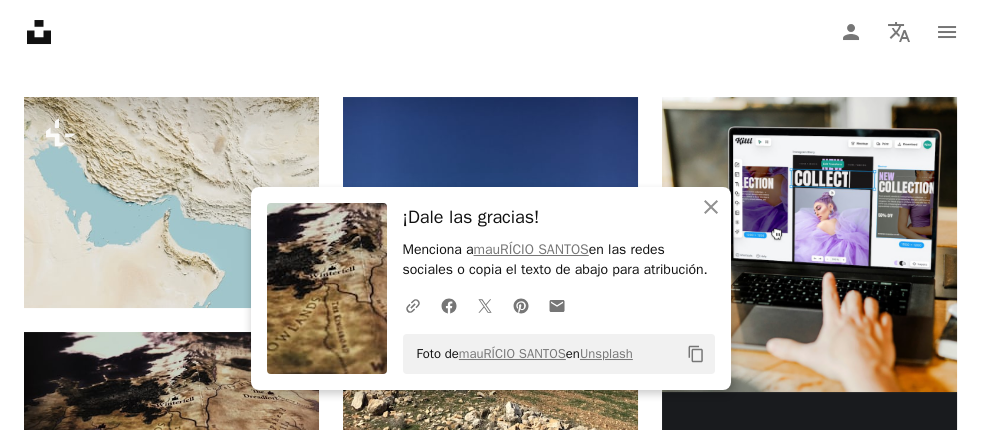 scroll, scrollTop: 830, scrollLeft: 0, axis: vertical 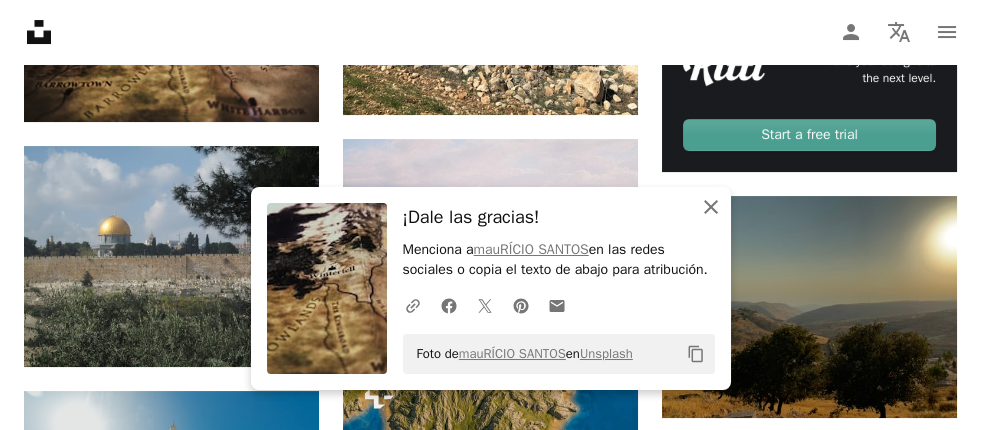 click on "An X shape" 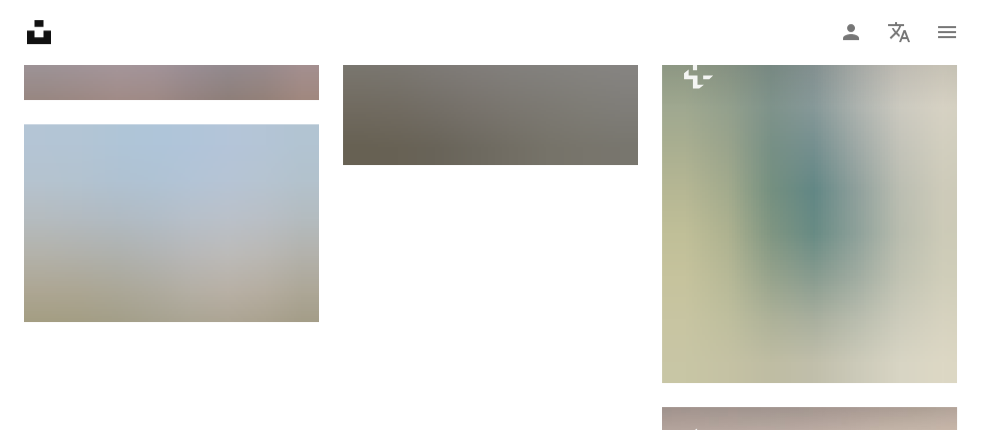 scroll, scrollTop: 1921, scrollLeft: 0, axis: vertical 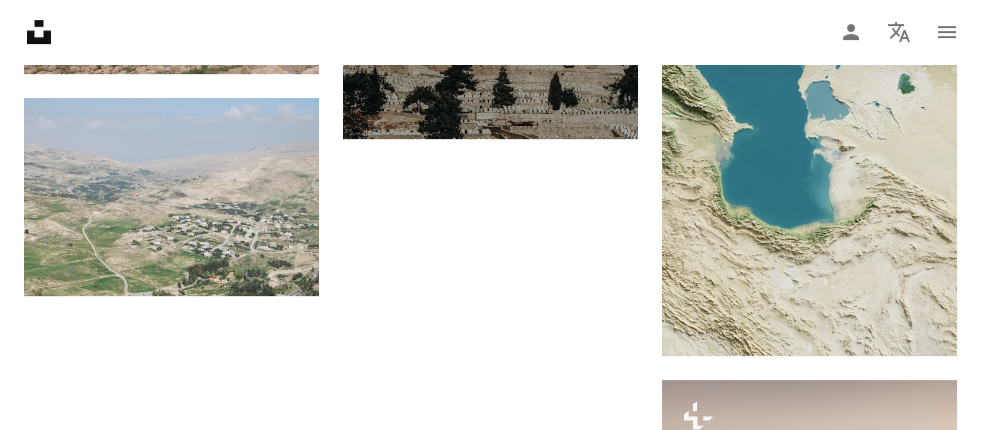 click on "Cargar más" at bounding box center (490, 892) 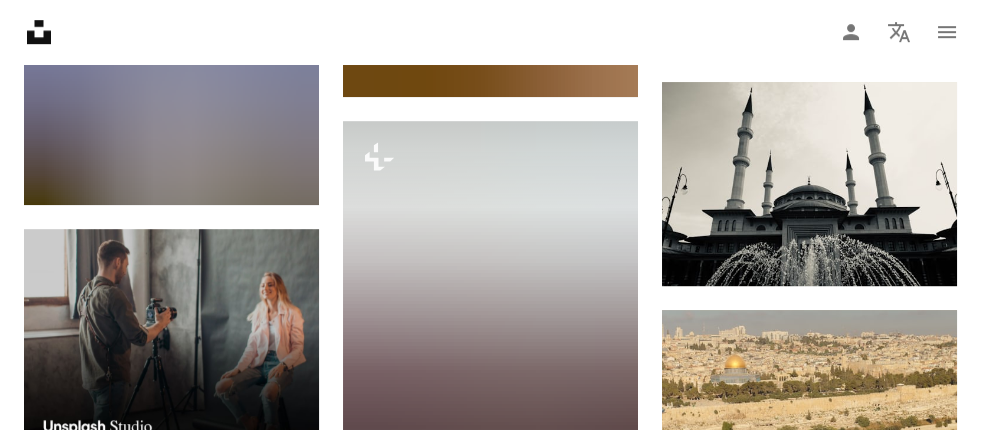 scroll, scrollTop: 2648, scrollLeft: 0, axis: vertical 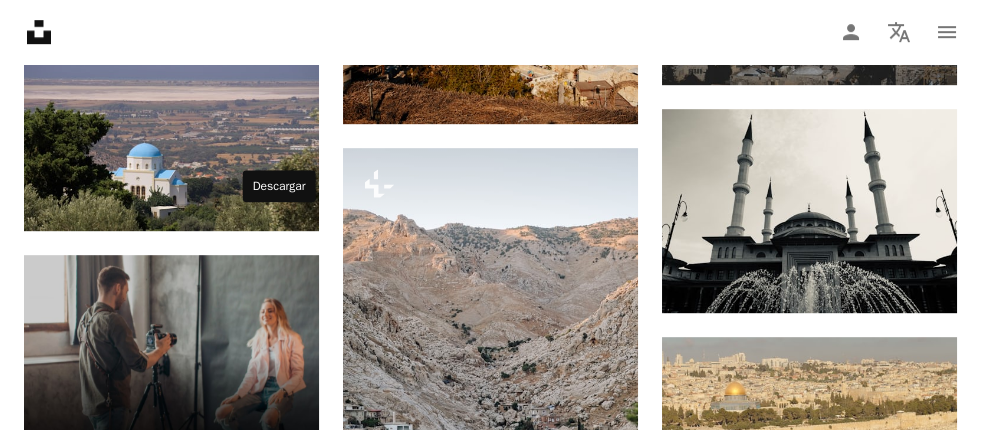 click on "Arrow pointing down" at bounding box center (279, 916) 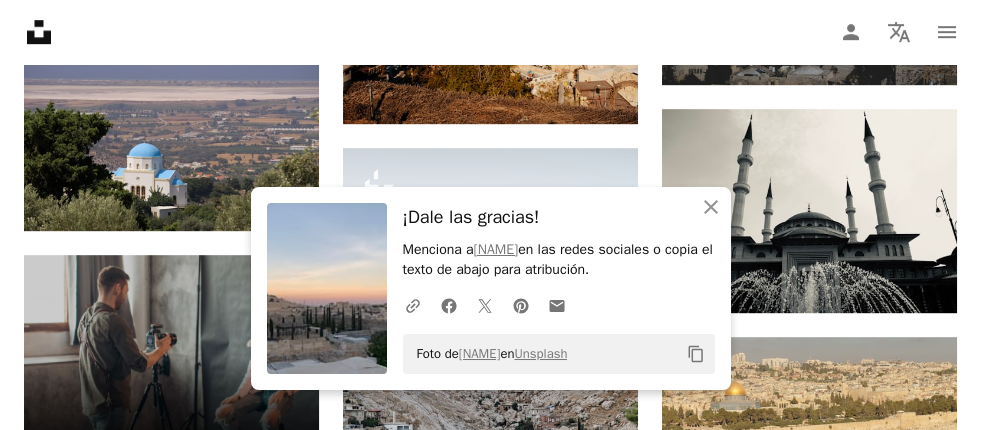 click on "Plus sign for Unsplash+ A heart A plus sign Planet Volumes Para  Unsplash+ A lock Descargar A heart A plus sign [FIRST] [LAST] Arrow pointing down A heart A plus sign [FIRST] [LAST] Disponible para contratación A checkmark inside of a circle Arrow pointing down A heart A plus sign [FIRST] [LAST] Disponible para contratación A checkmark inside of a circle Arrow pointing down A heart A plus sign [FIRST] [LAST] Disponible para contratación A checkmark inside of a circle Arrow pointing down A heart A plus sign [FIRST] [LAST] Arrow pointing down A heart A plus sign [FIRST] [LAST] Arrow pointing down A heart A plus sign [FIRST] [LAST] Disponible para contratación A checkmark inside of a circle Arrow pointing down Plus sign for Unsplash+ A heart A plus sign [FIRST] [LAST] Para  Unsplash+ A lock Descargar A heart A plus sign Phi Arrow pointing down –– ––– –––  –– ––– –  ––– –––  ––––  –   – –– –––  – – ––– –– –– –––– –– A heart" at bounding box center (490, 1153) 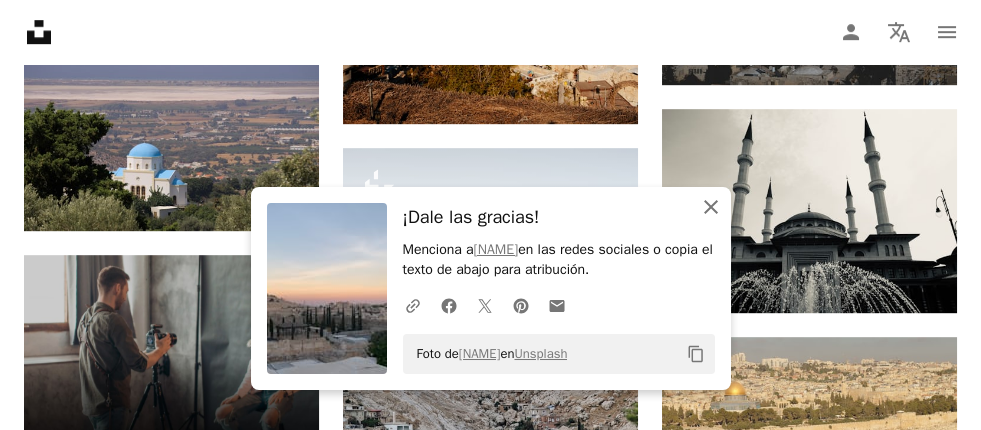 click on "An X shape" 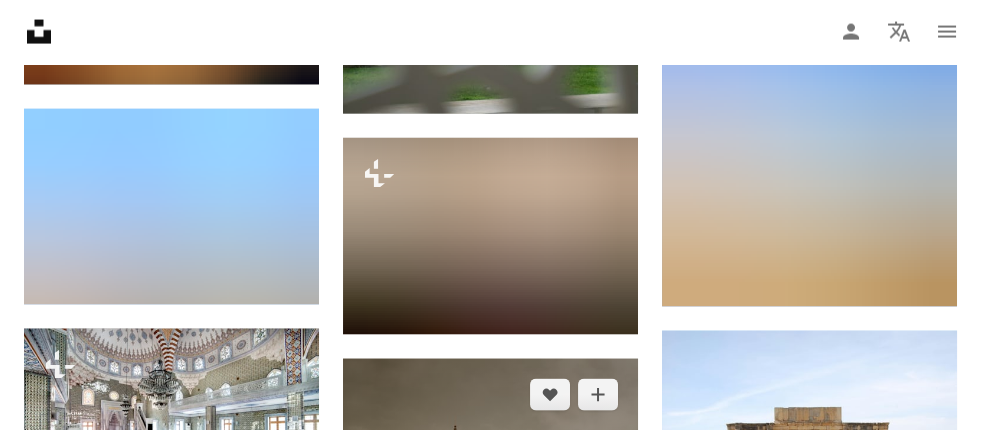 scroll, scrollTop: 9012, scrollLeft: 0, axis: vertical 